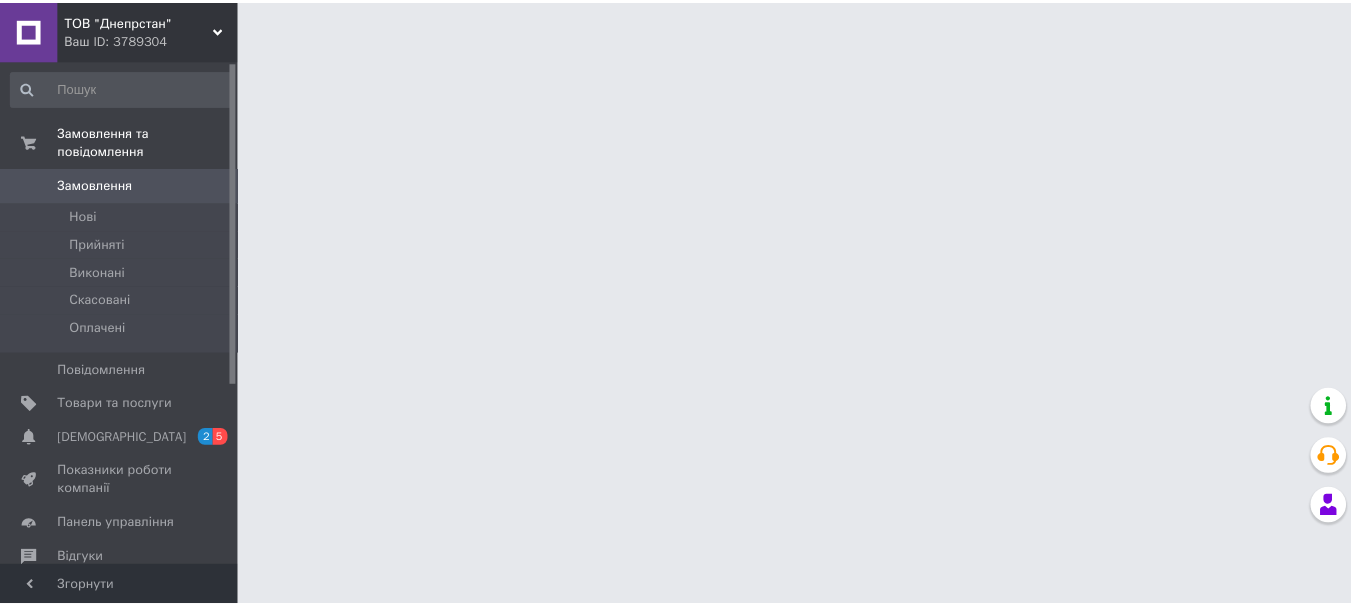 scroll, scrollTop: 0, scrollLeft: 0, axis: both 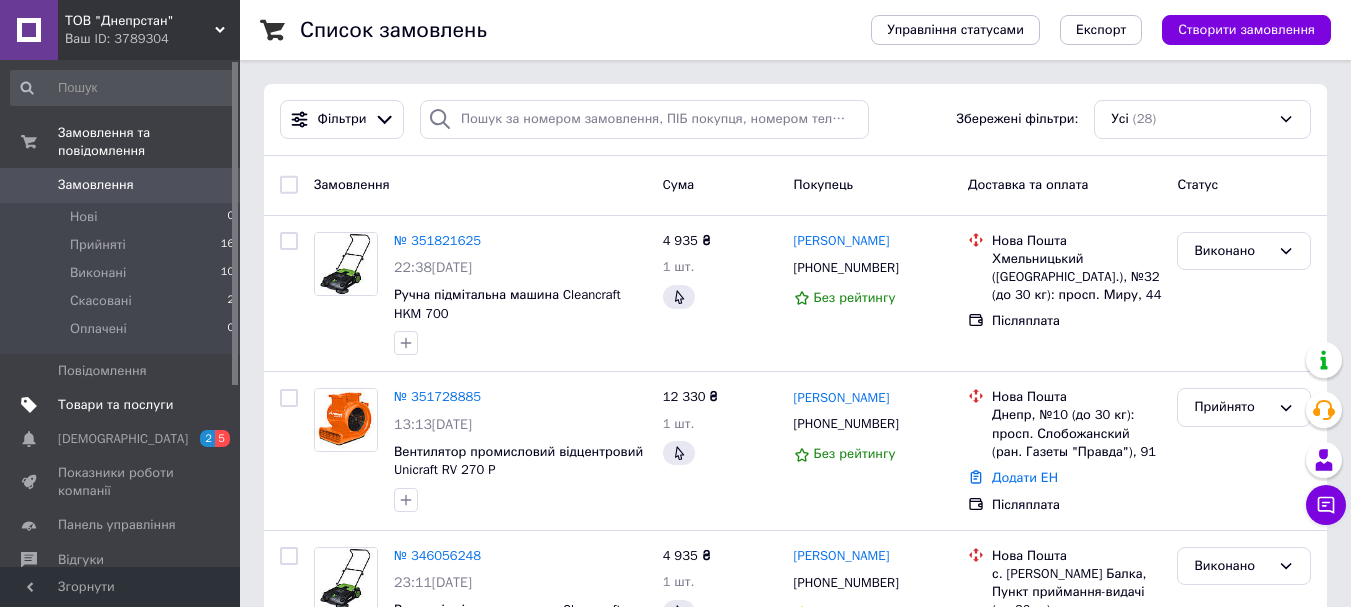 click on "Товари та послуги" at bounding box center [115, 405] 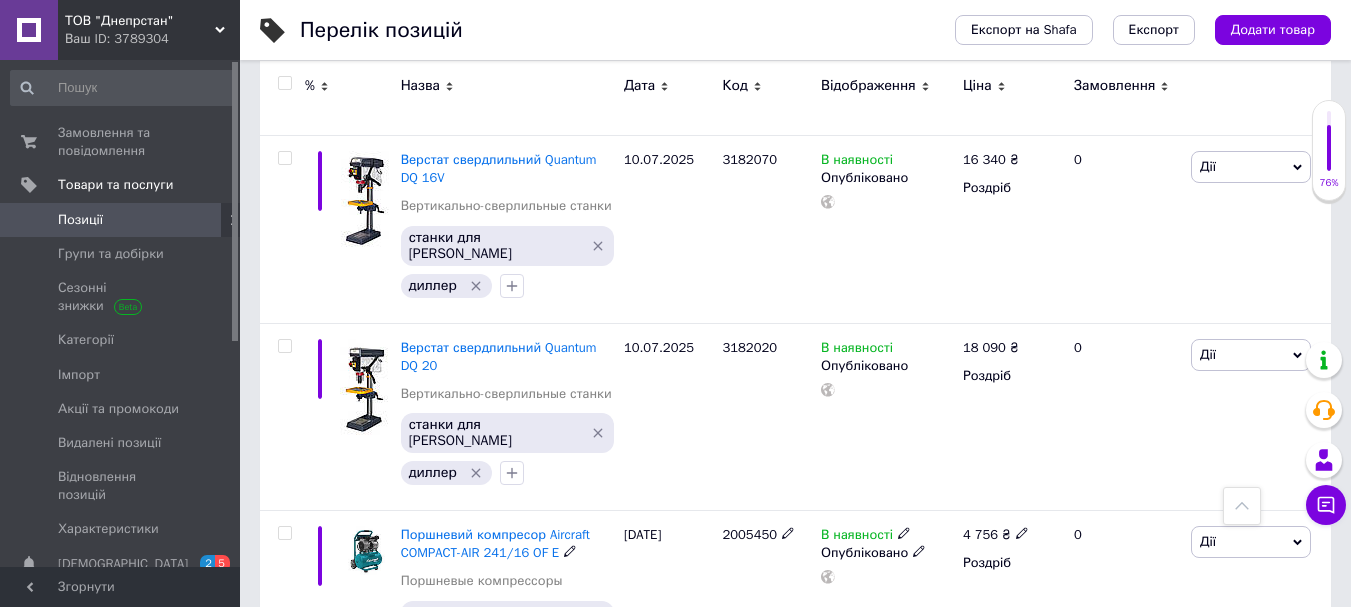 scroll, scrollTop: 800, scrollLeft: 0, axis: vertical 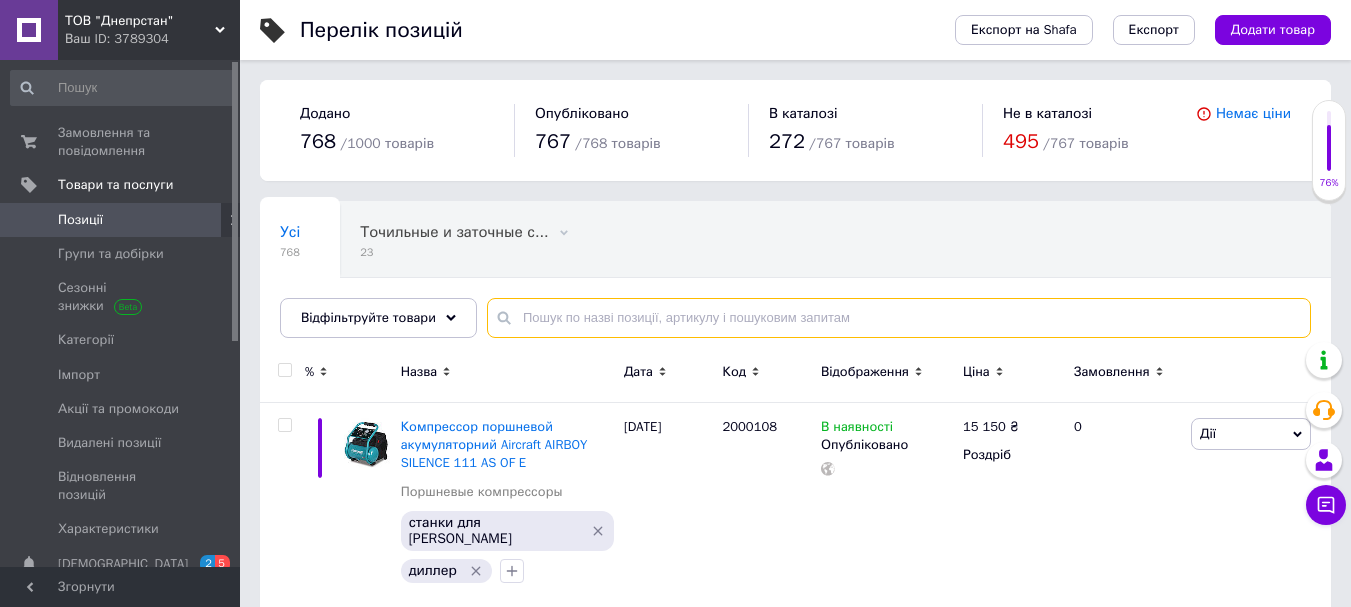 click at bounding box center (899, 318) 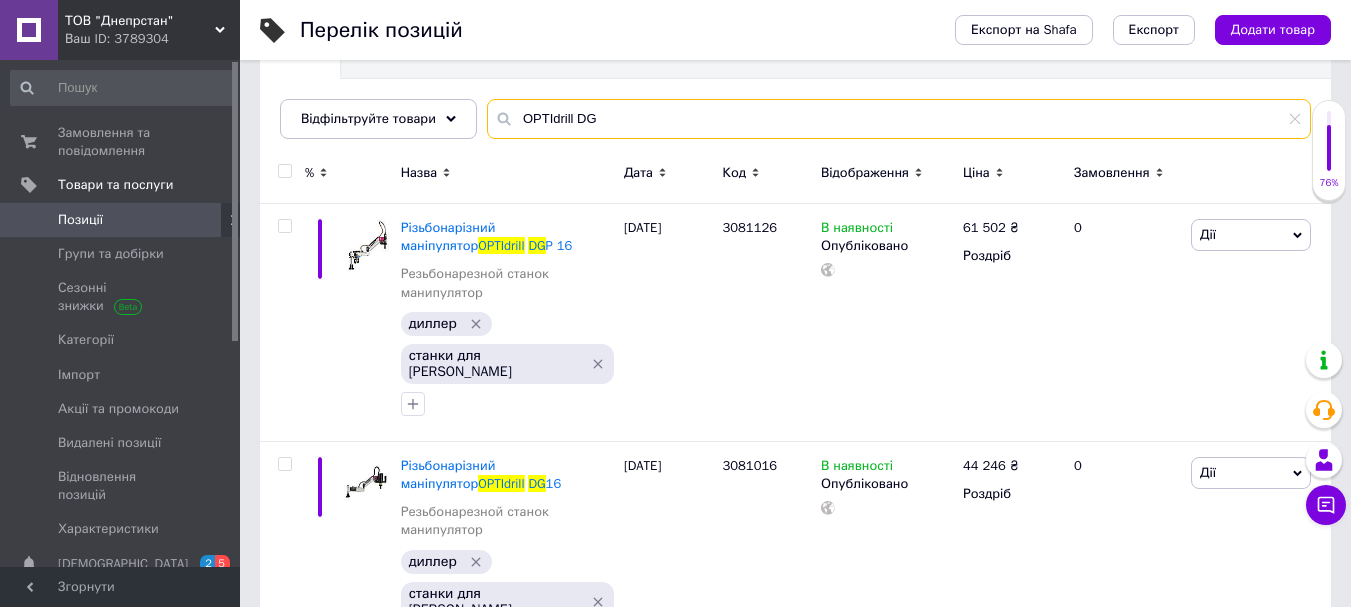 scroll, scrollTop: 200, scrollLeft: 0, axis: vertical 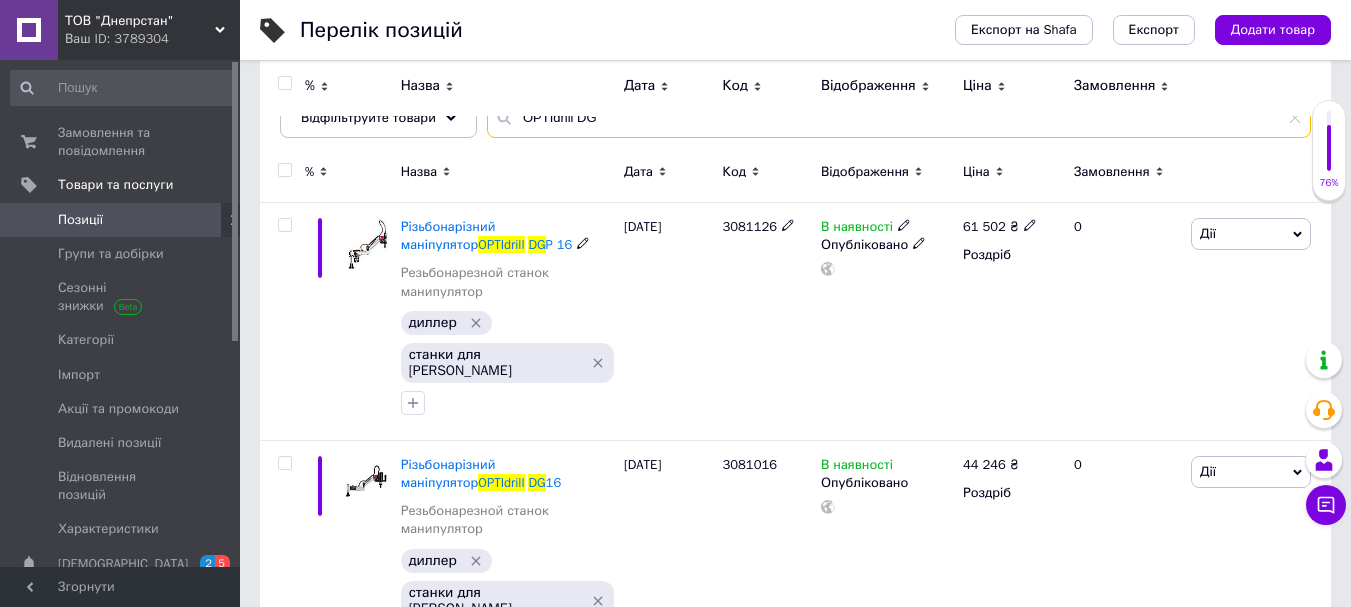 type on "OPTIdrill DG" 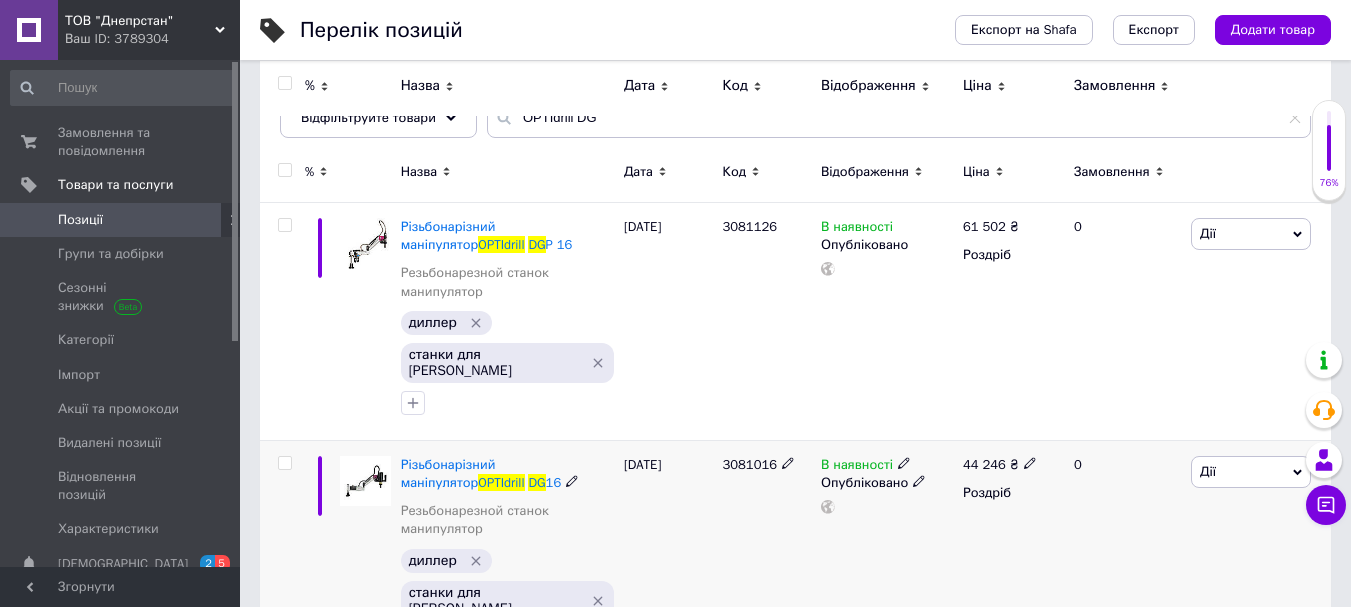 click on "44 246" at bounding box center (984, 464) 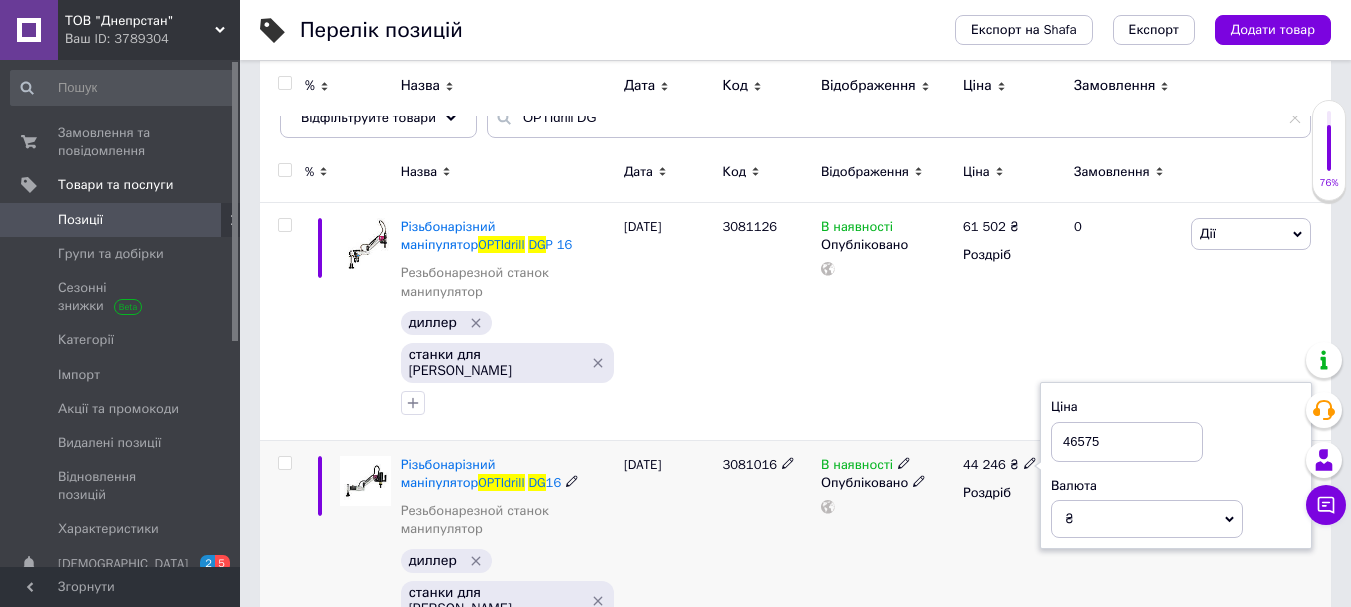 type on "46575" 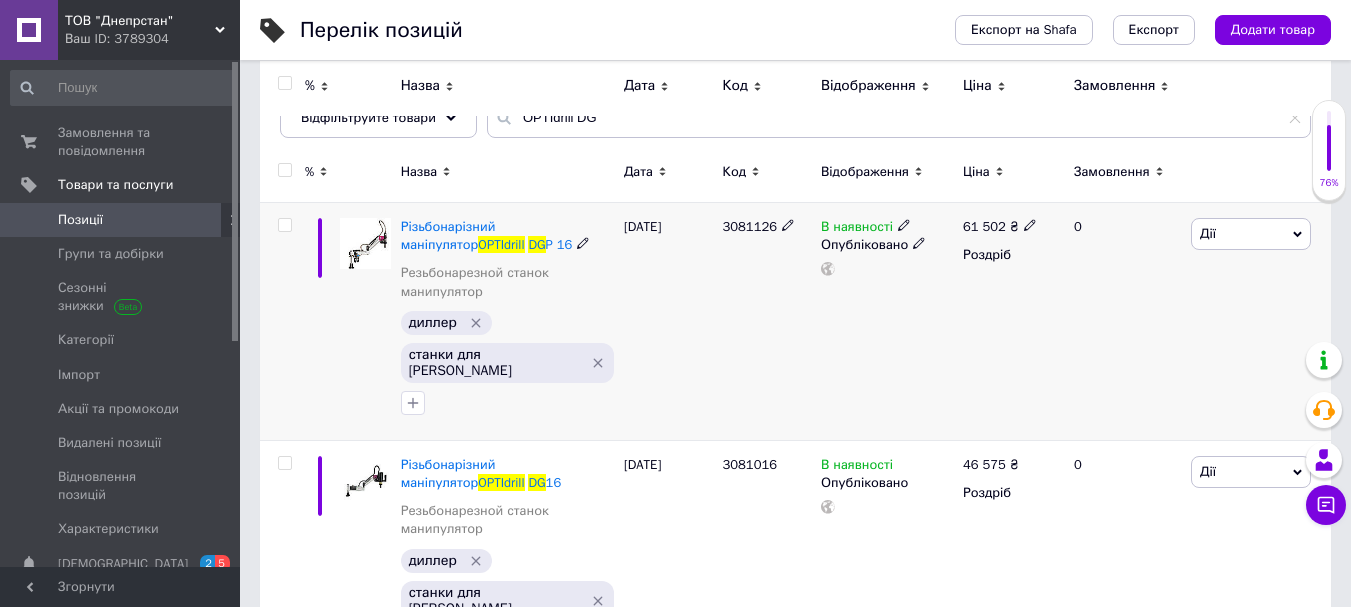 click on "61 502" at bounding box center (984, 226) 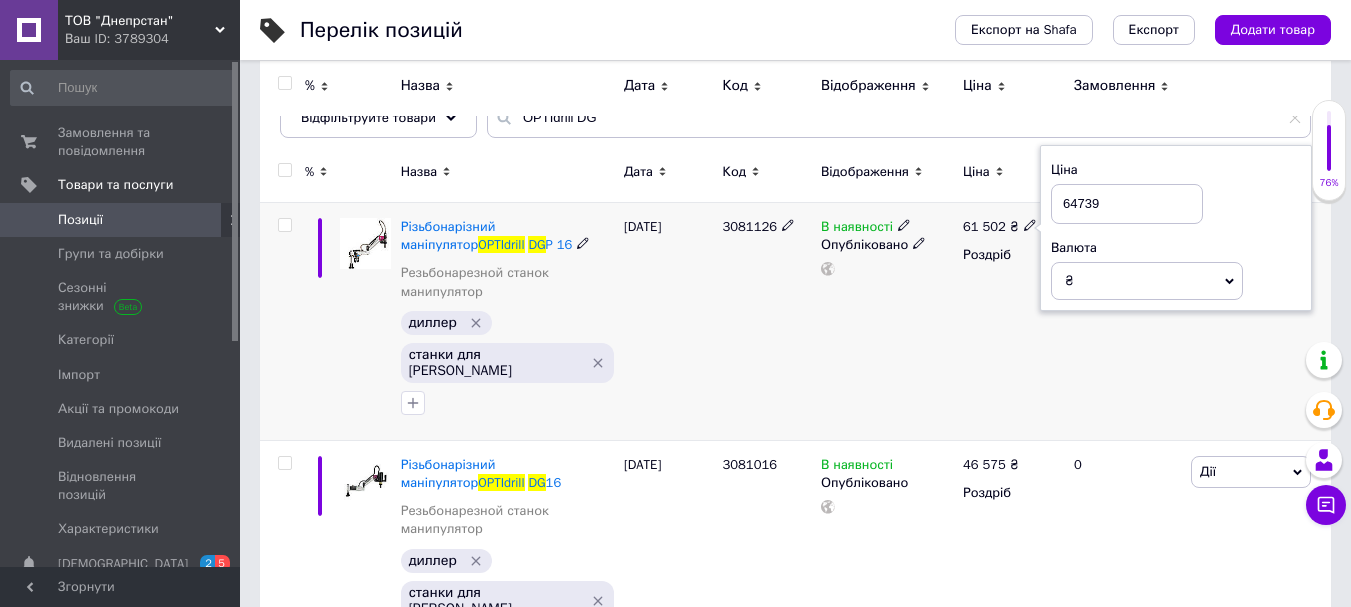 type on "64739" 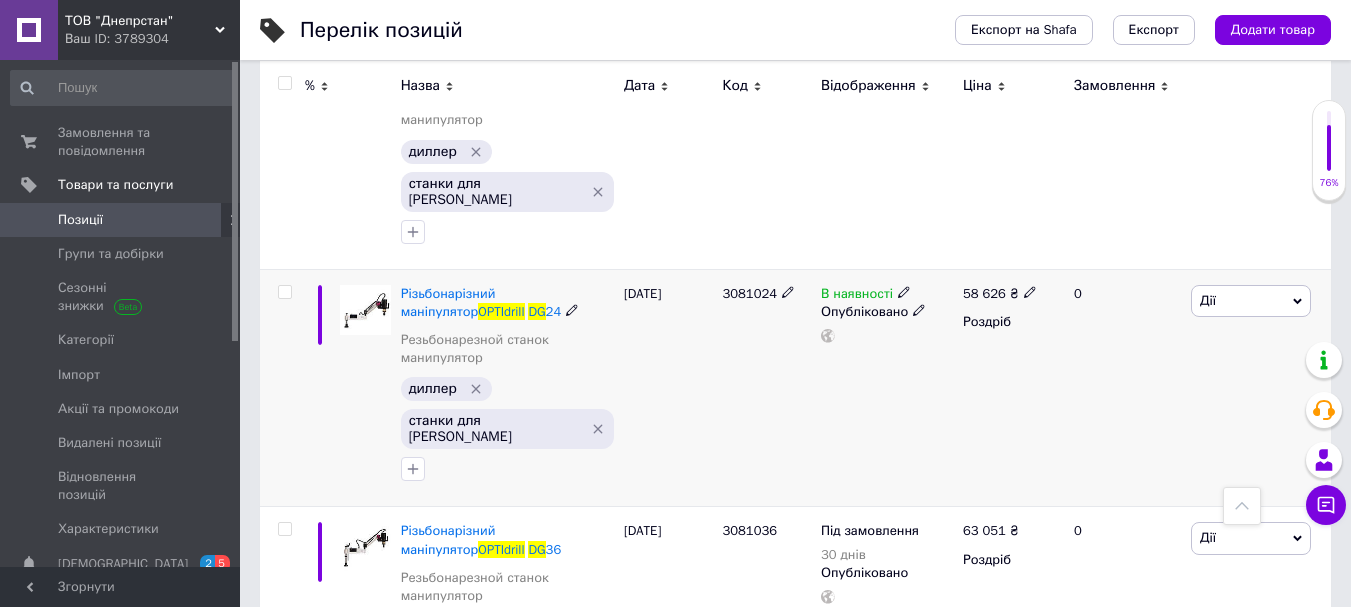 scroll, scrollTop: 564, scrollLeft: 0, axis: vertical 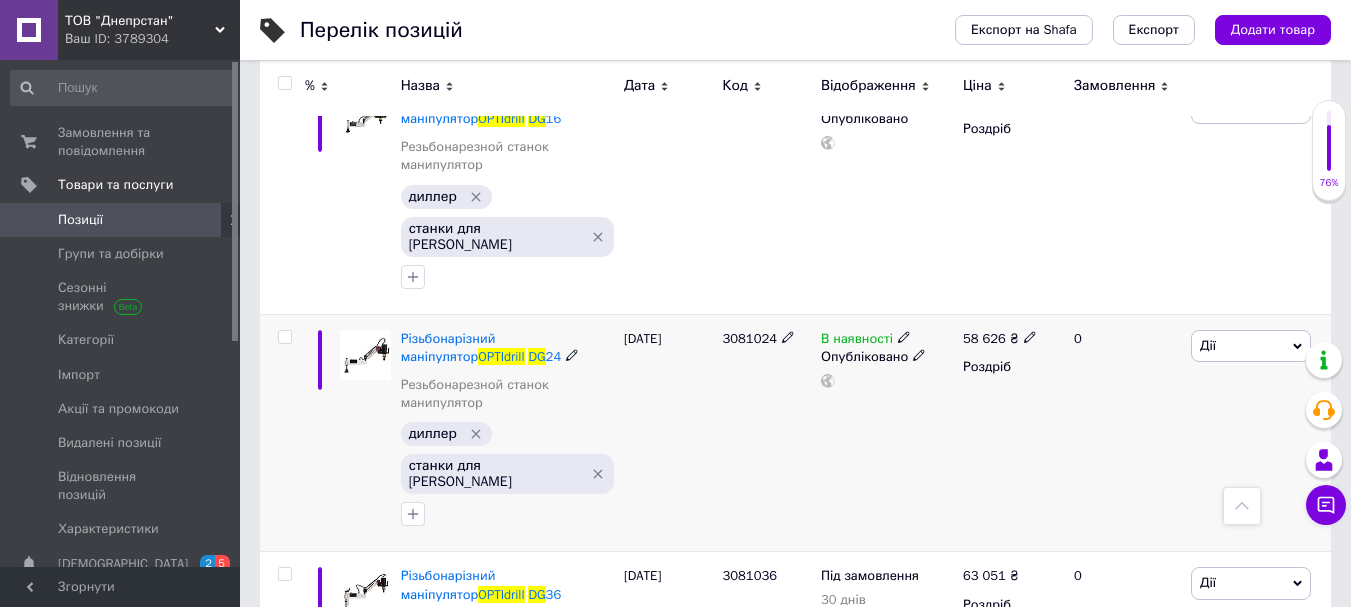 click on "58 626" at bounding box center (984, 338) 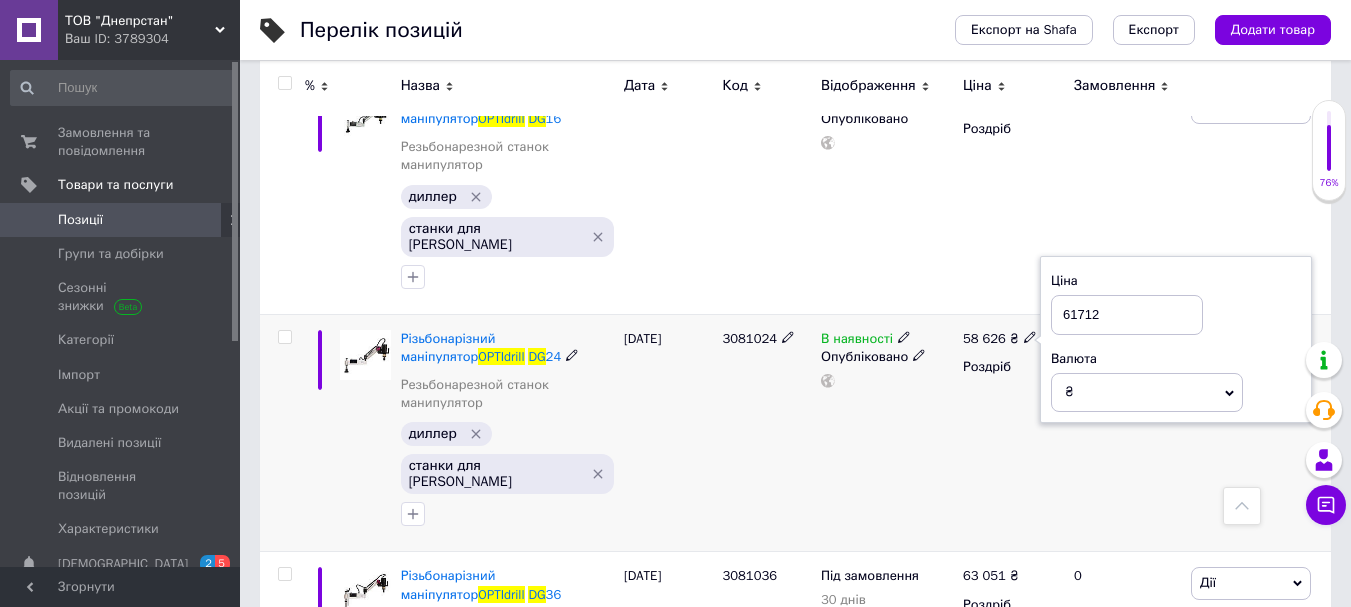 type on "61712" 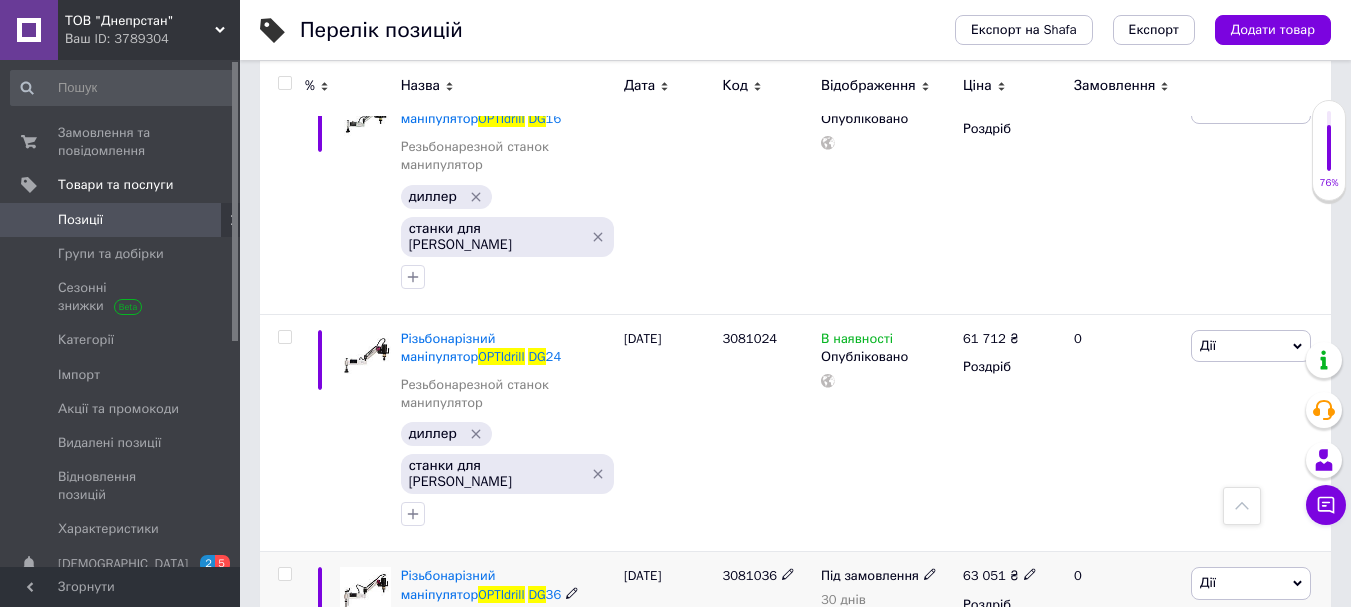 click on "63 051" at bounding box center [984, 575] 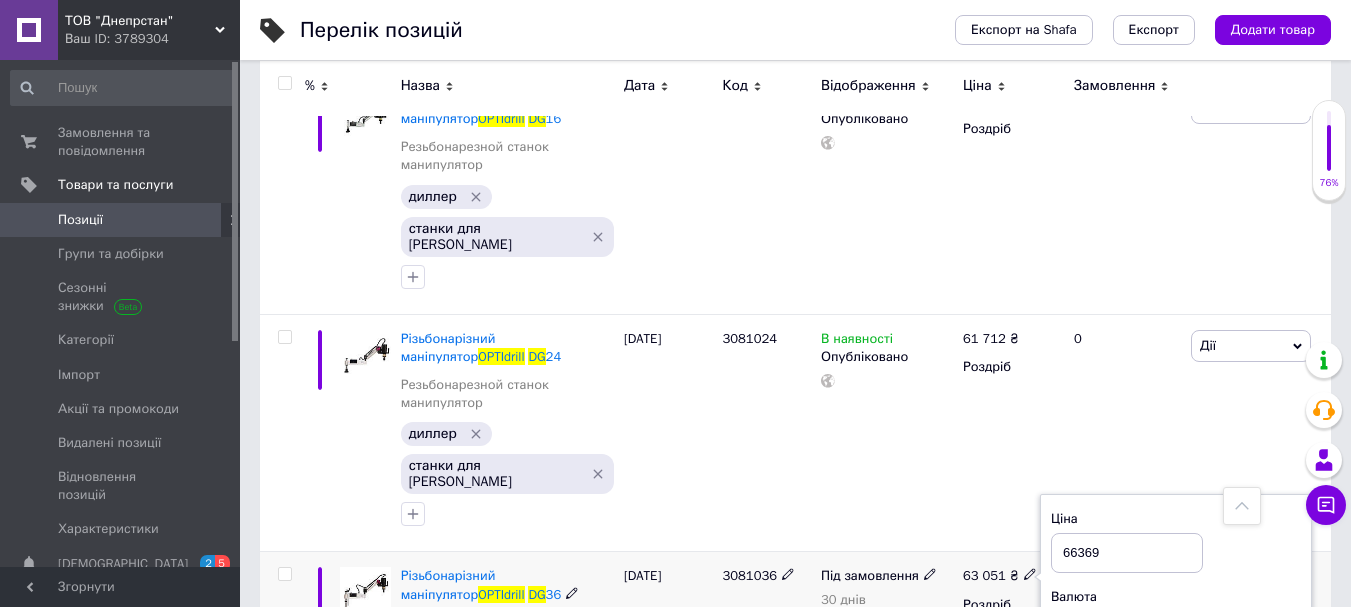type on "66369" 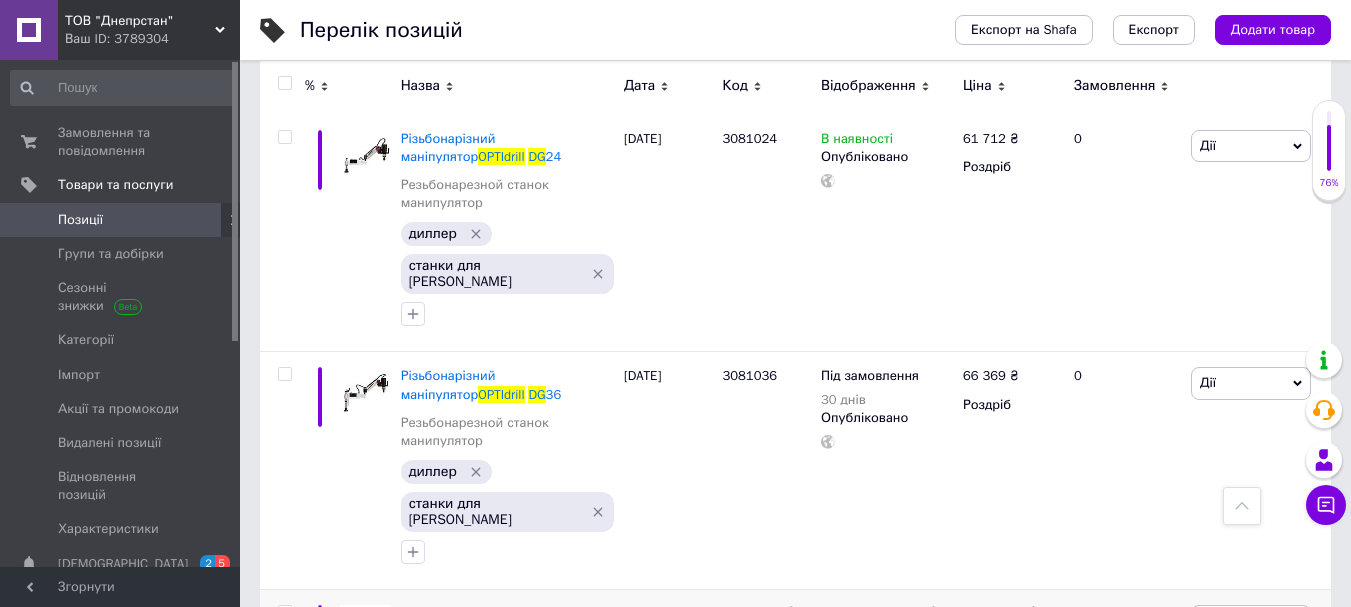 scroll, scrollTop: 782, scrollLeft: 0, axis: vertical 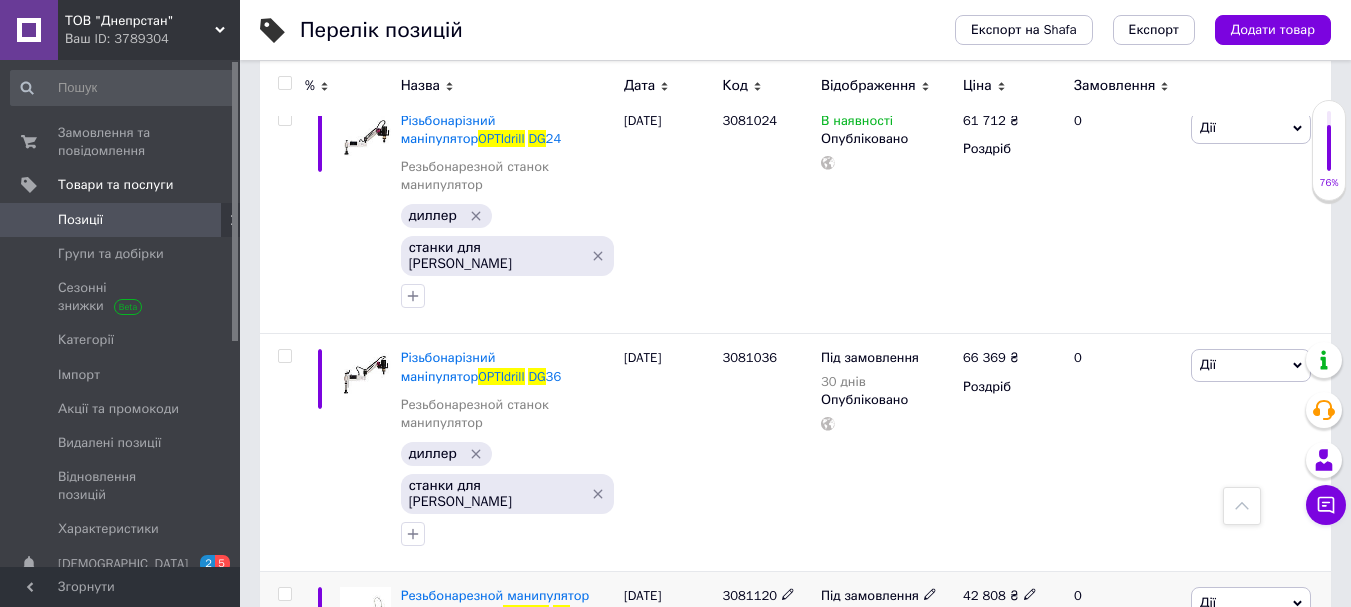 click on "42 808" at bounding box center (984, 595) 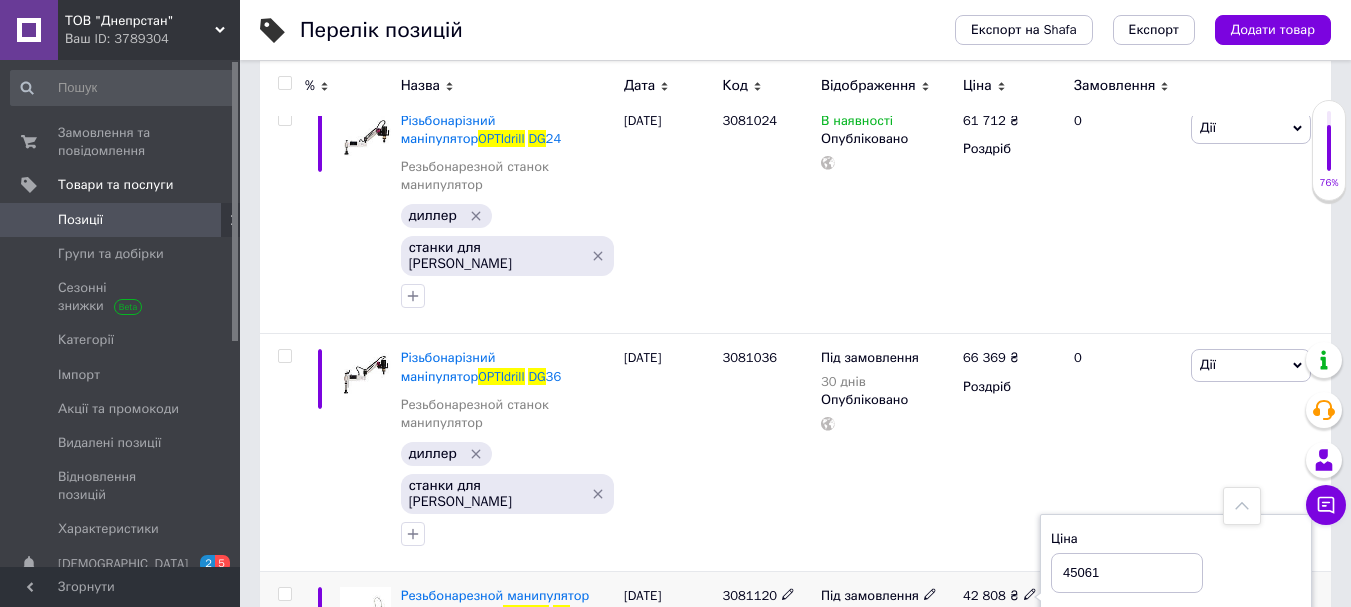 type on "45061" 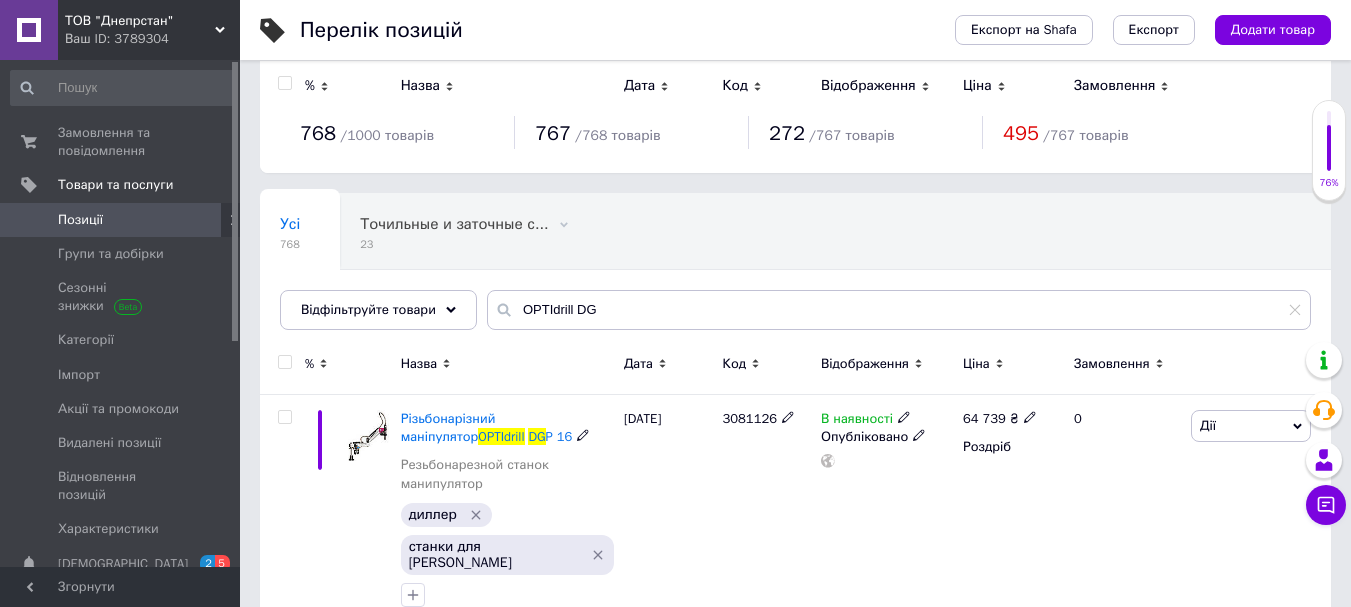 scroll, scrollTop: 0, scrollLeft: 0, axis: both 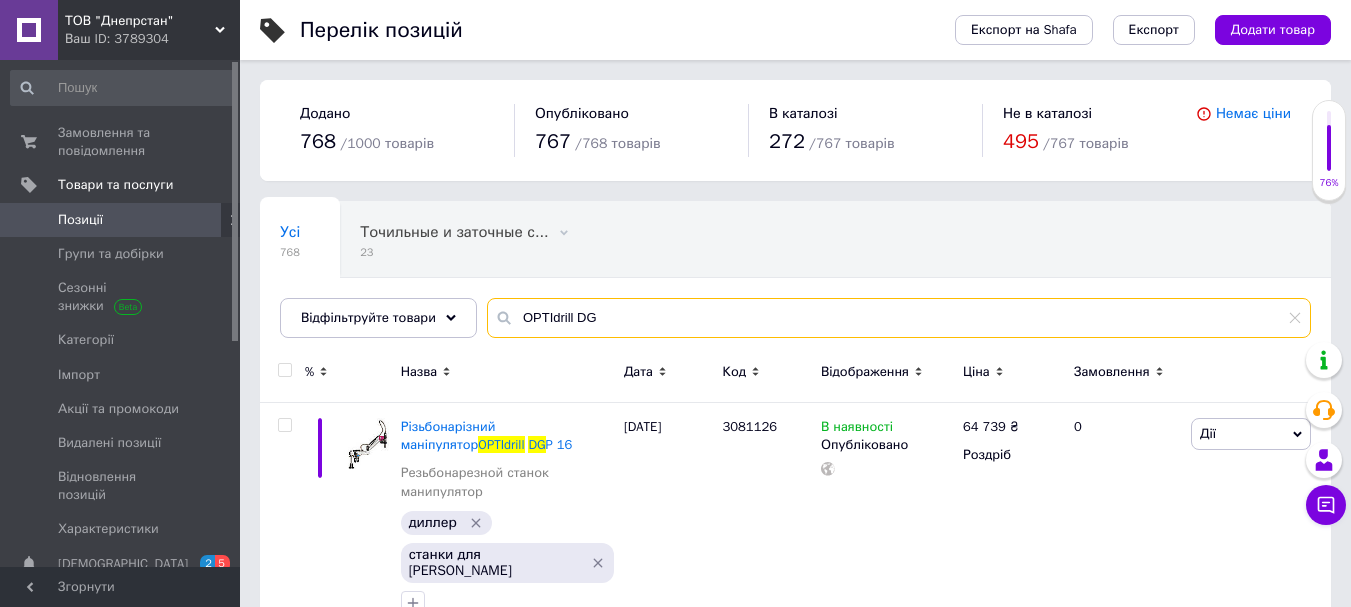 click on "OPTIdrill DG" at bounding box center (899, 318) 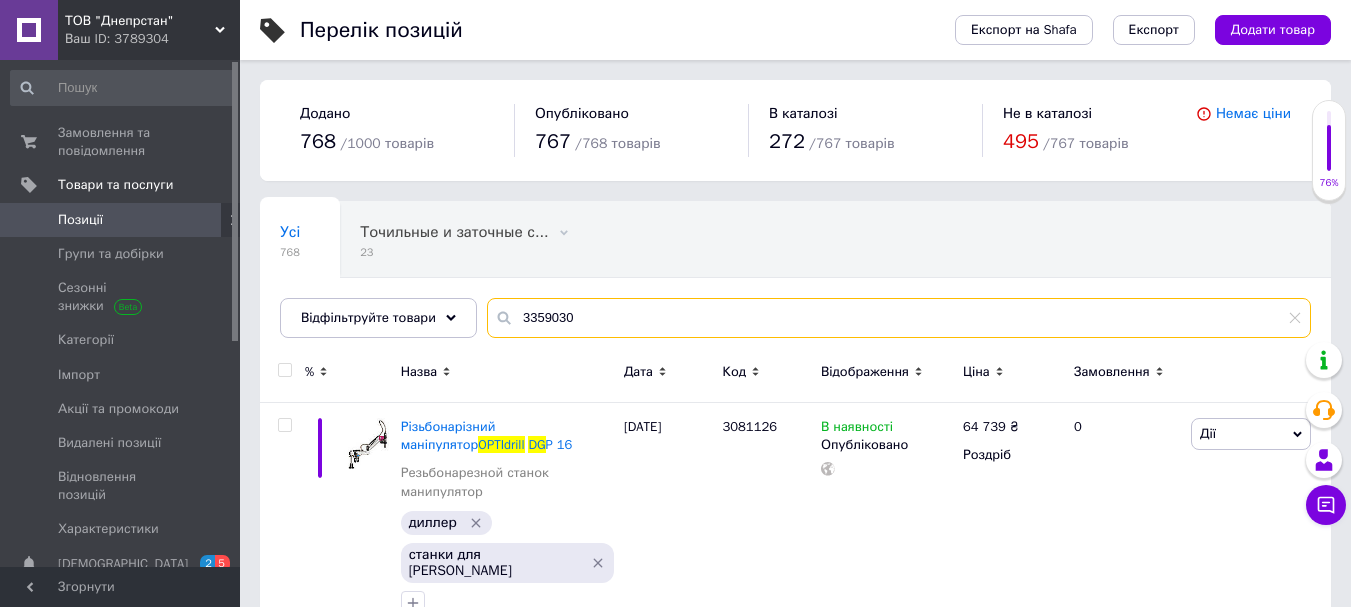 type on "3359030" 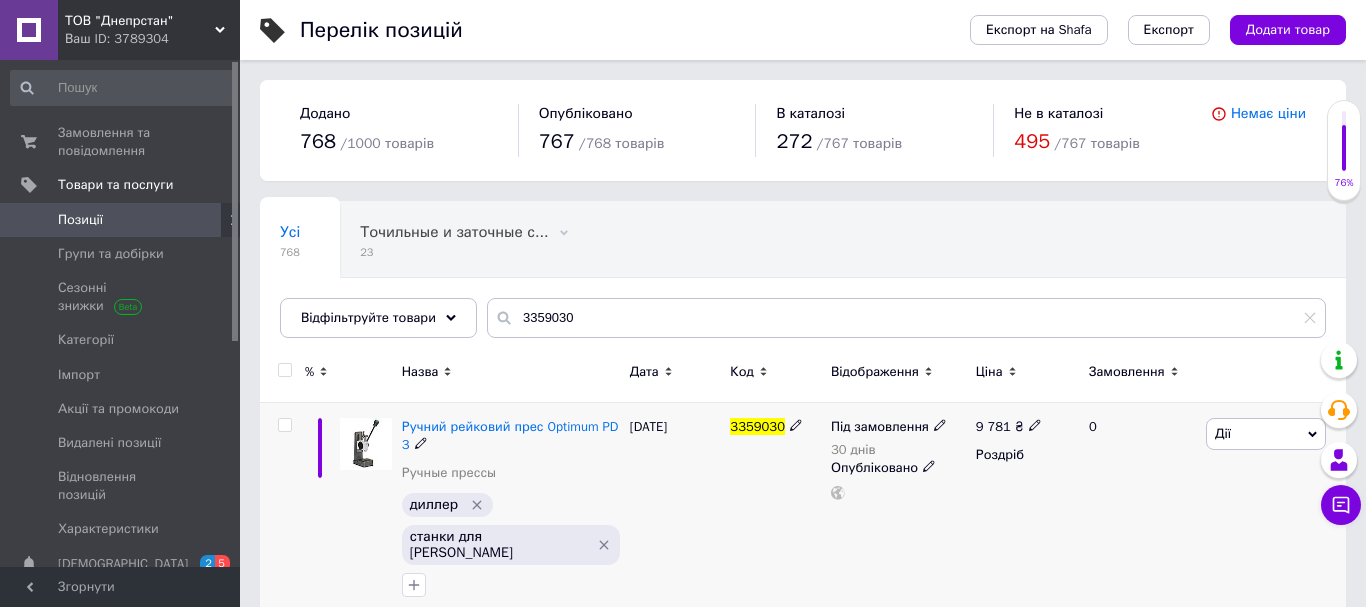 click on "9 781" at bounding box center [993, 426] 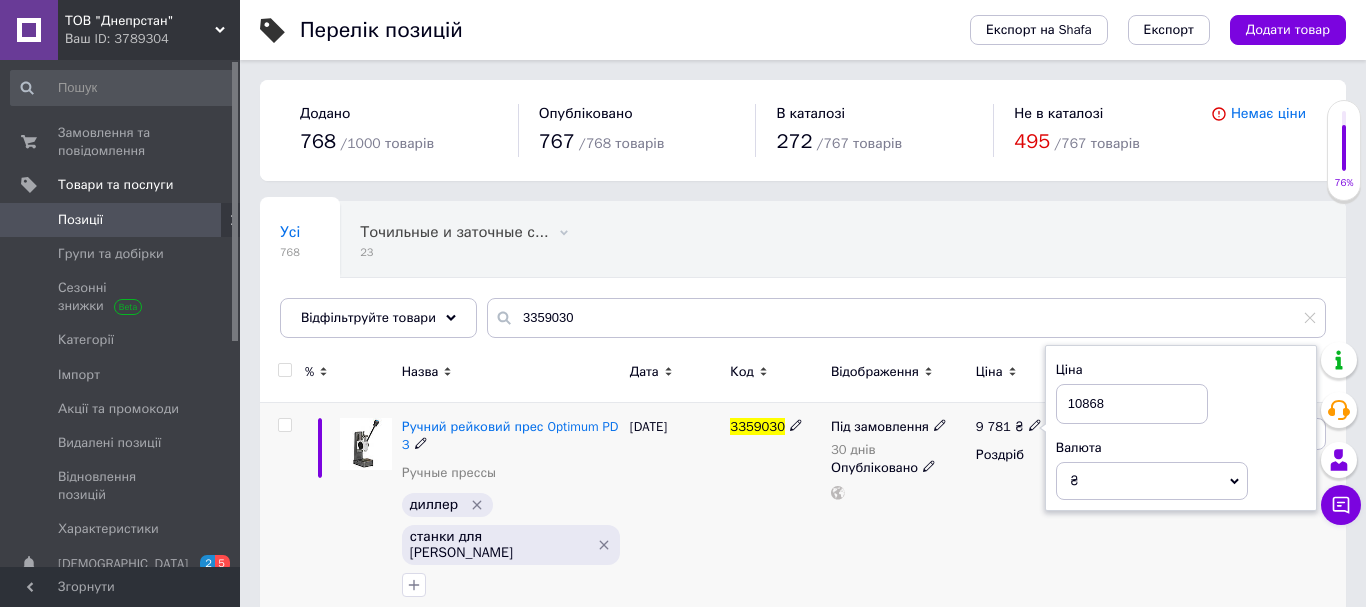 type on "10868" 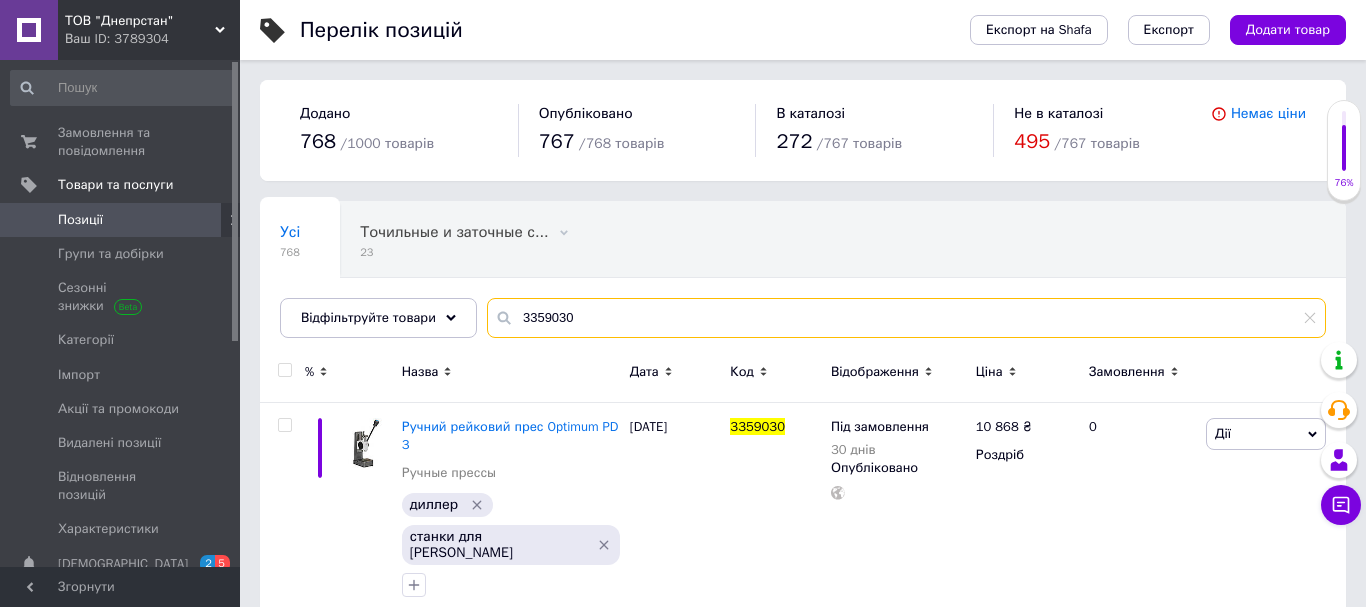 click on "3359030" at bounding box center [906, 318] 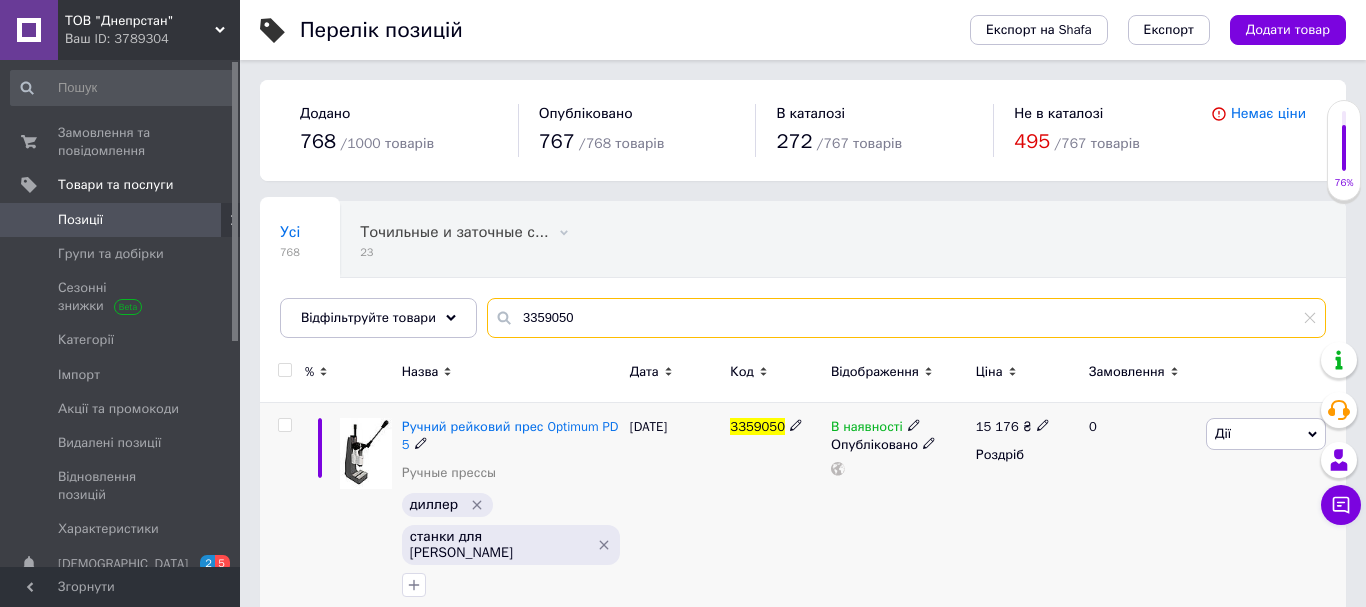 type on "3359050" 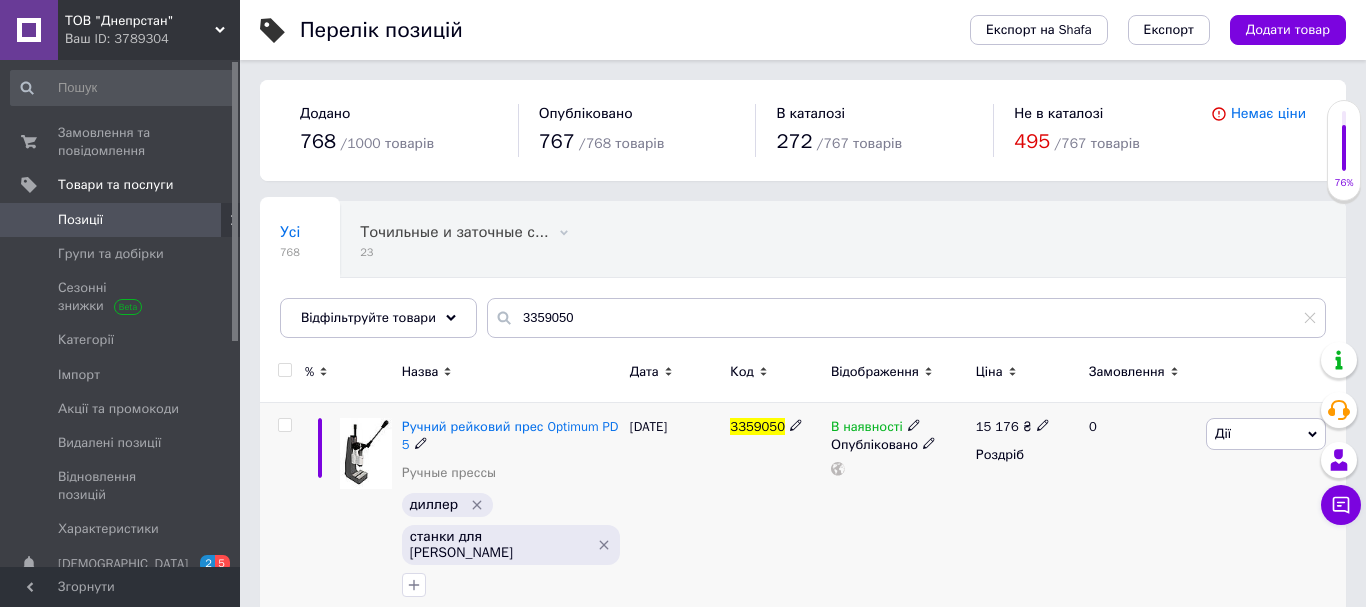 click on "15 176" at bounding box center [997, 426] 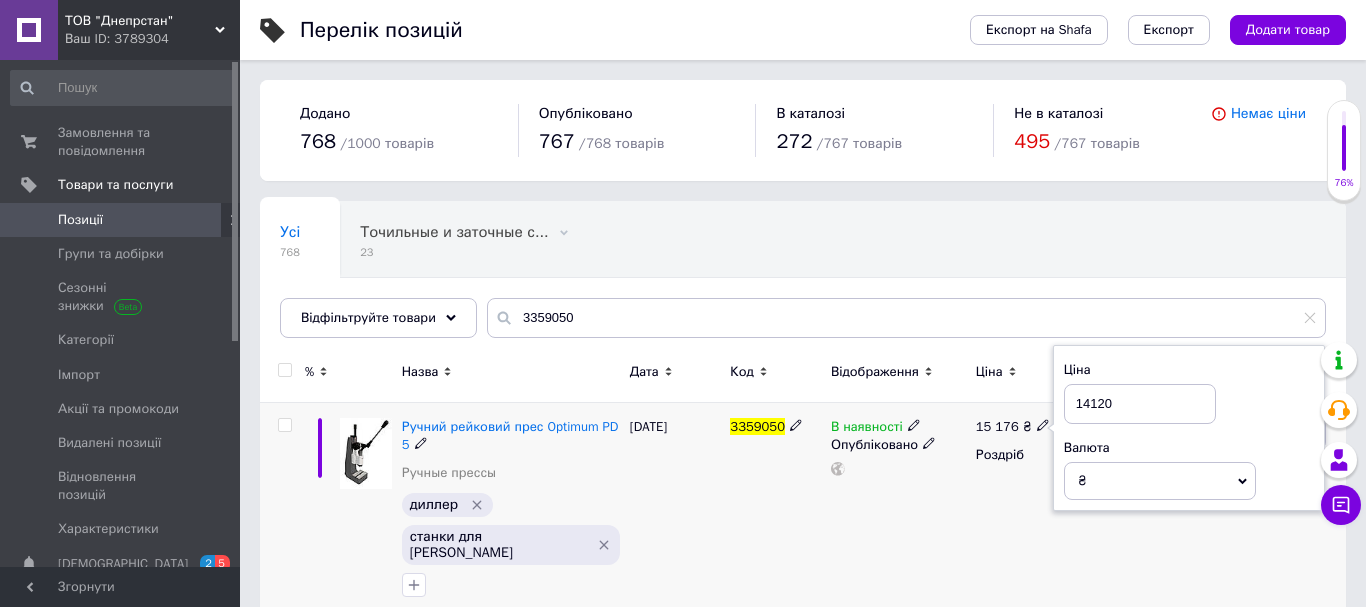 type on "14120" 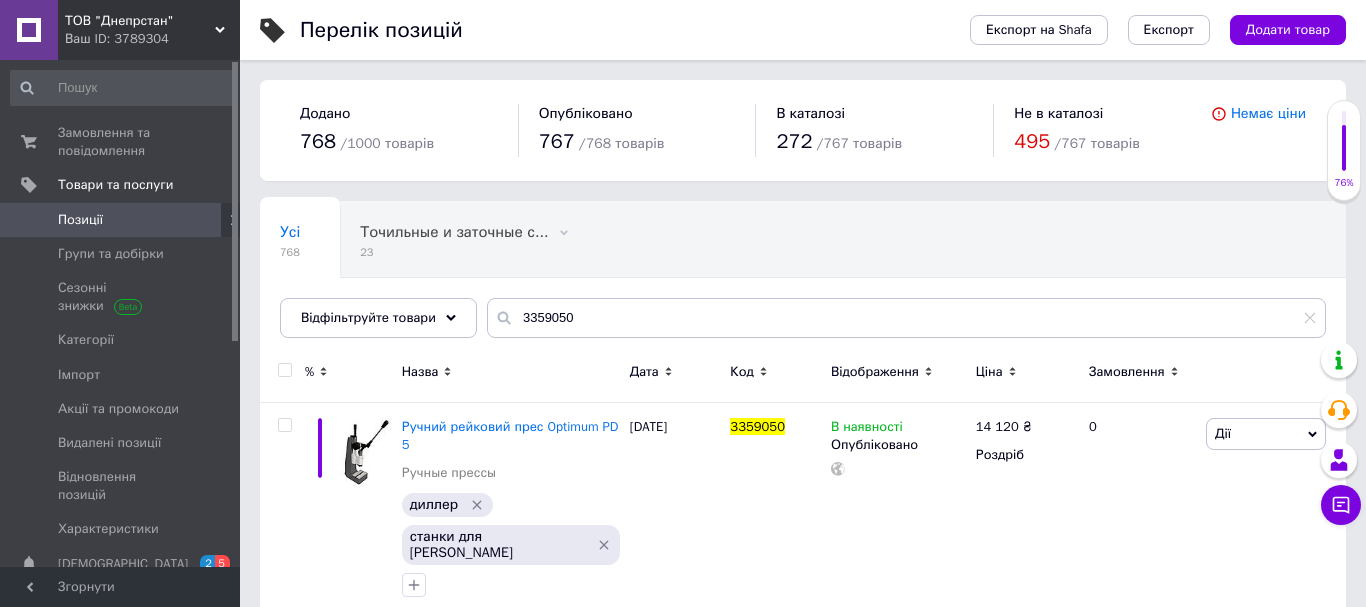 click on "Позиції" at bounding box center [80, 220] 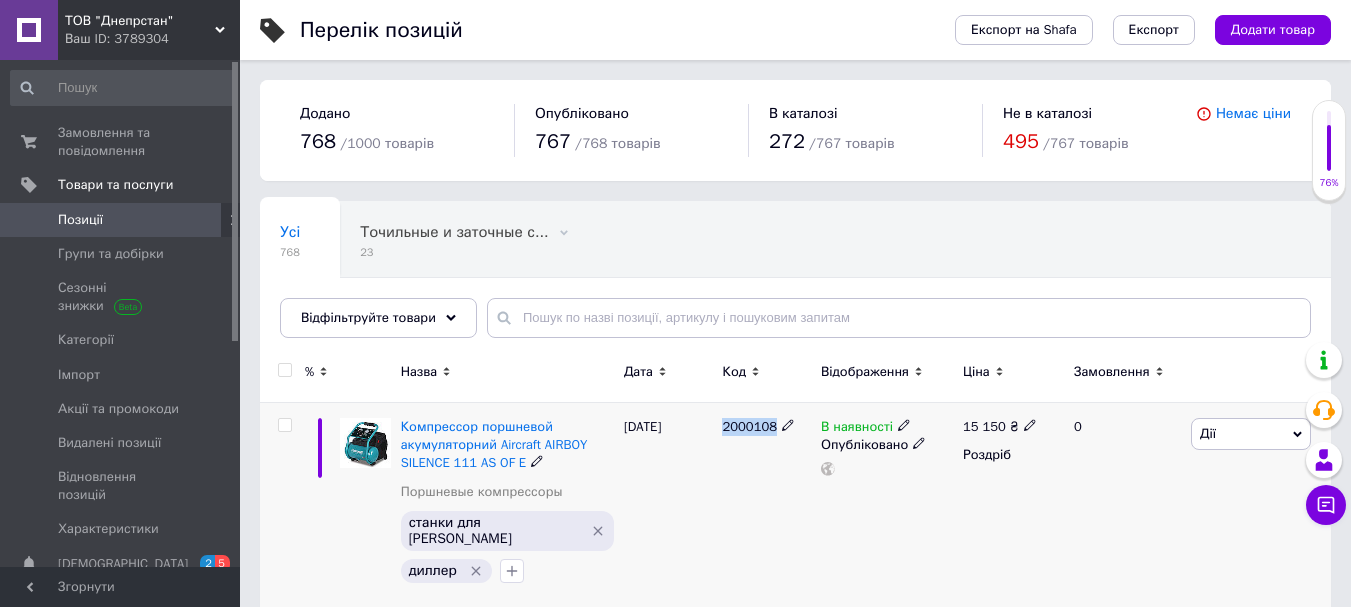 drag, startPoint x: 723, startPoint y: 429, endPoint x: 769, endPoint y: 427, distance: 46.043457 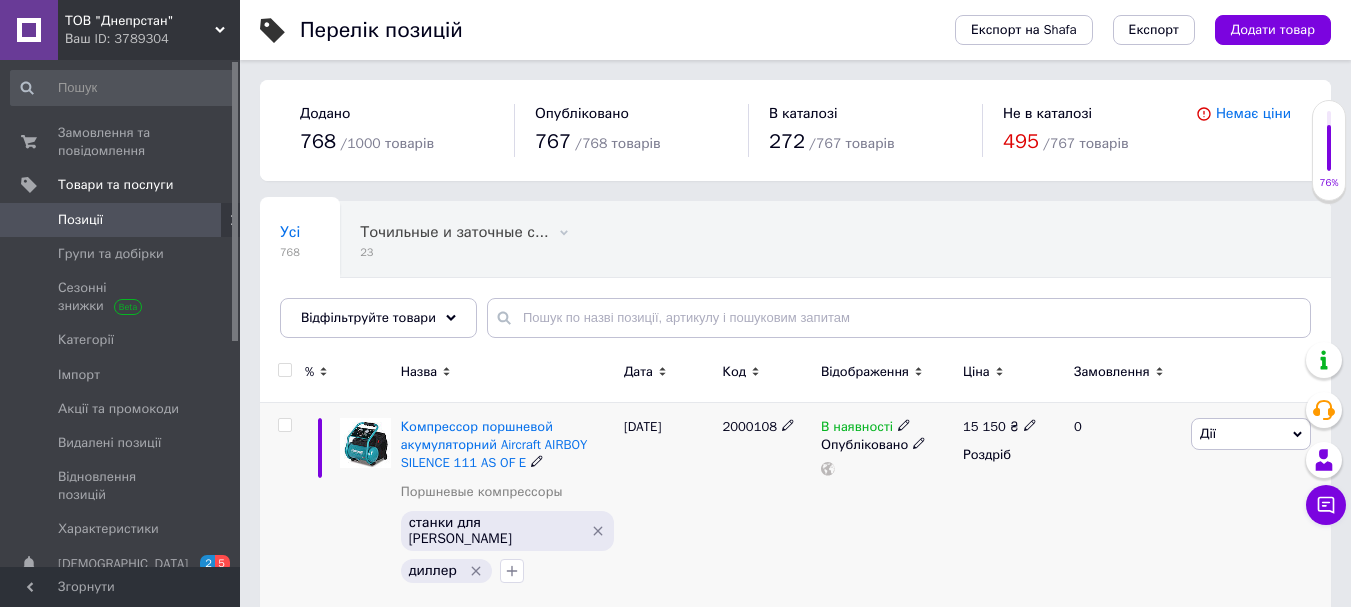 click on "15 150" at bounding box center [984, 426] 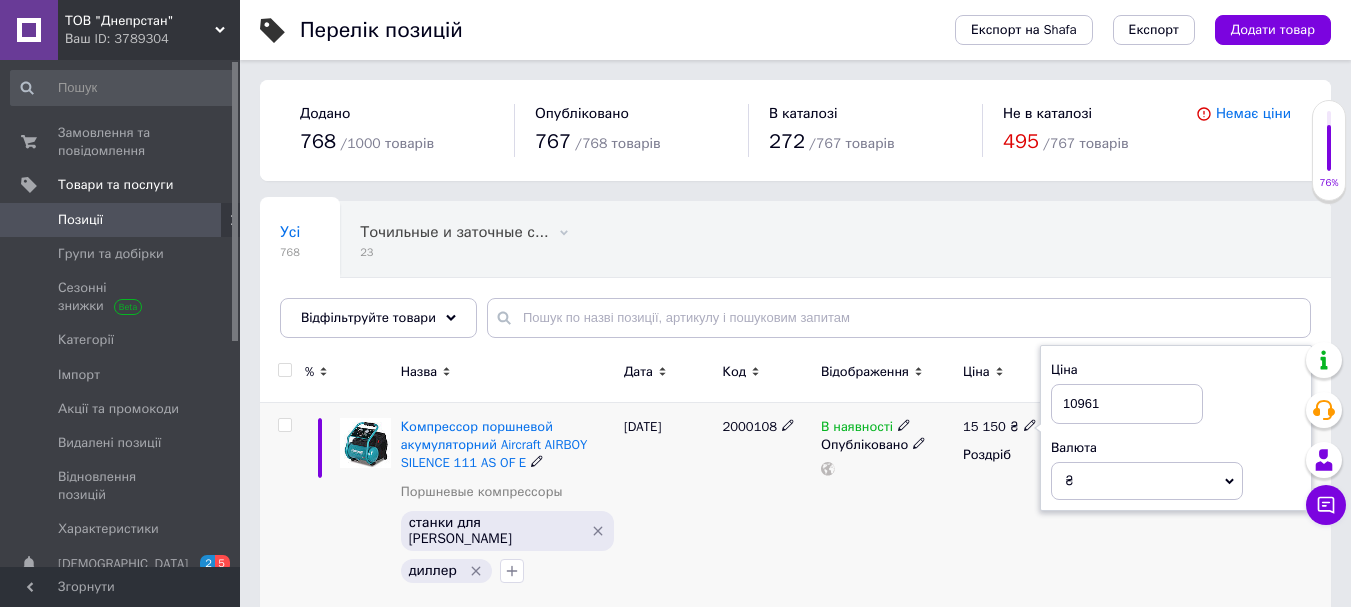 type on "10961" 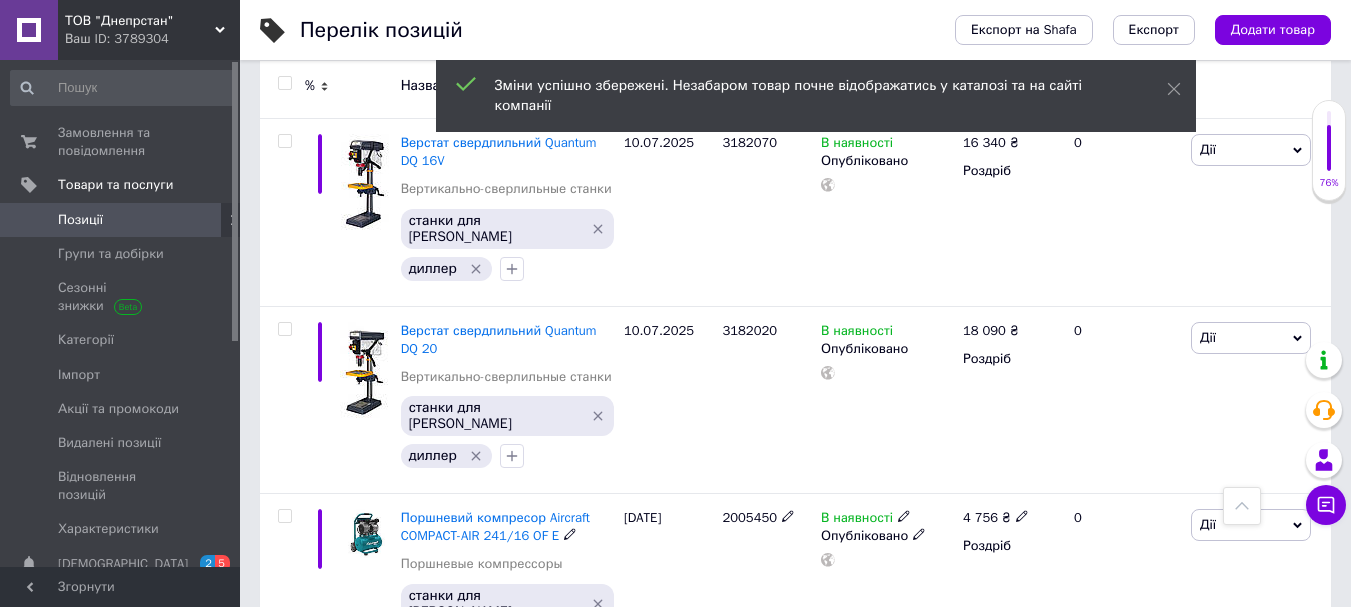 scroll, scrollTop: 900, scrollLeft: 0, axis: vertical 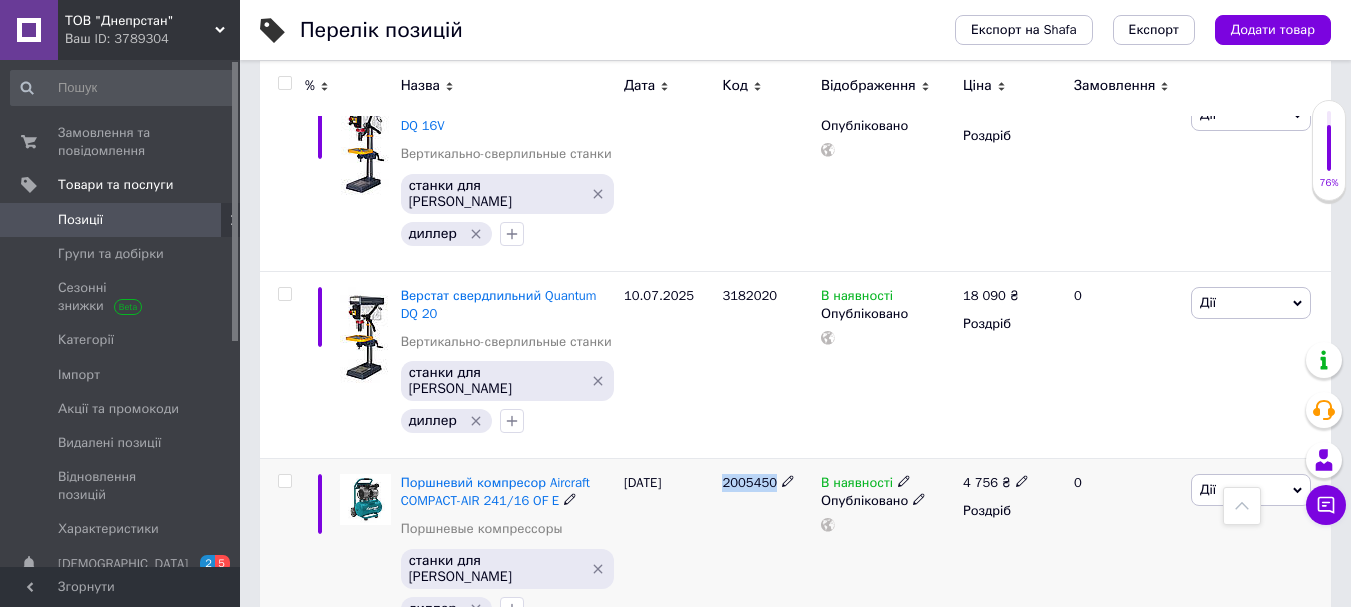 drag, startPoint x: 723, startPoint y: 405, endPoint x: 773, endPoint y: 403, distance: 50.039986 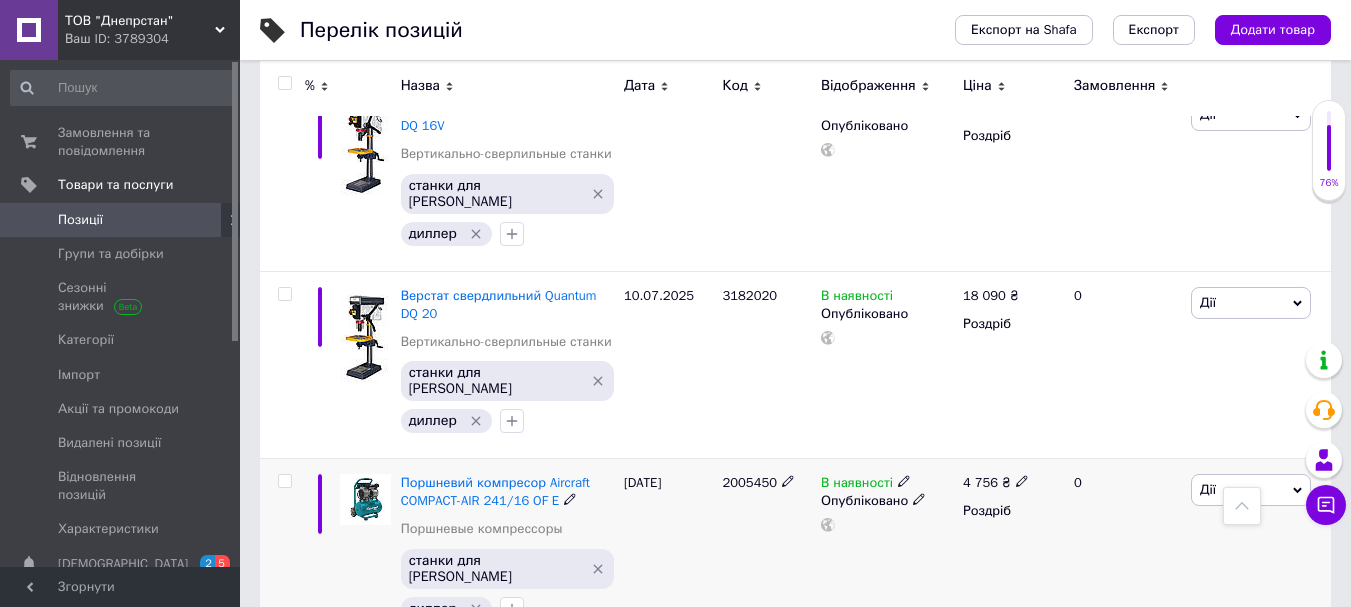 click on "4 756" at bounding box center [980, 482] 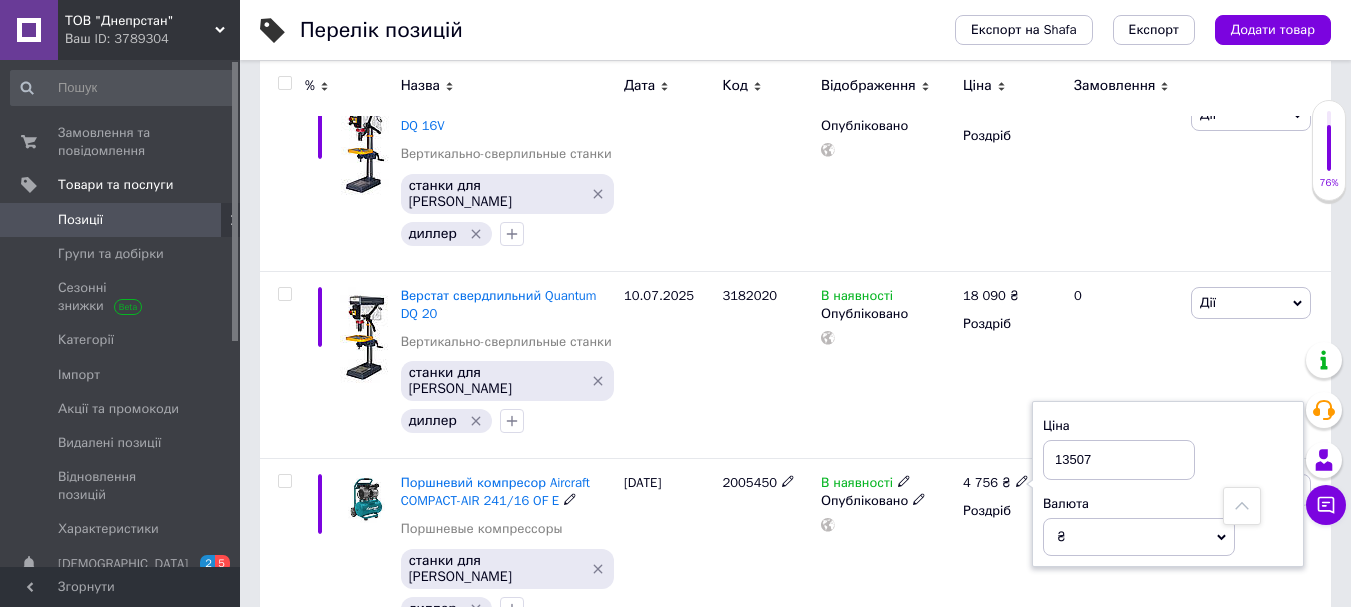 type on "13507" 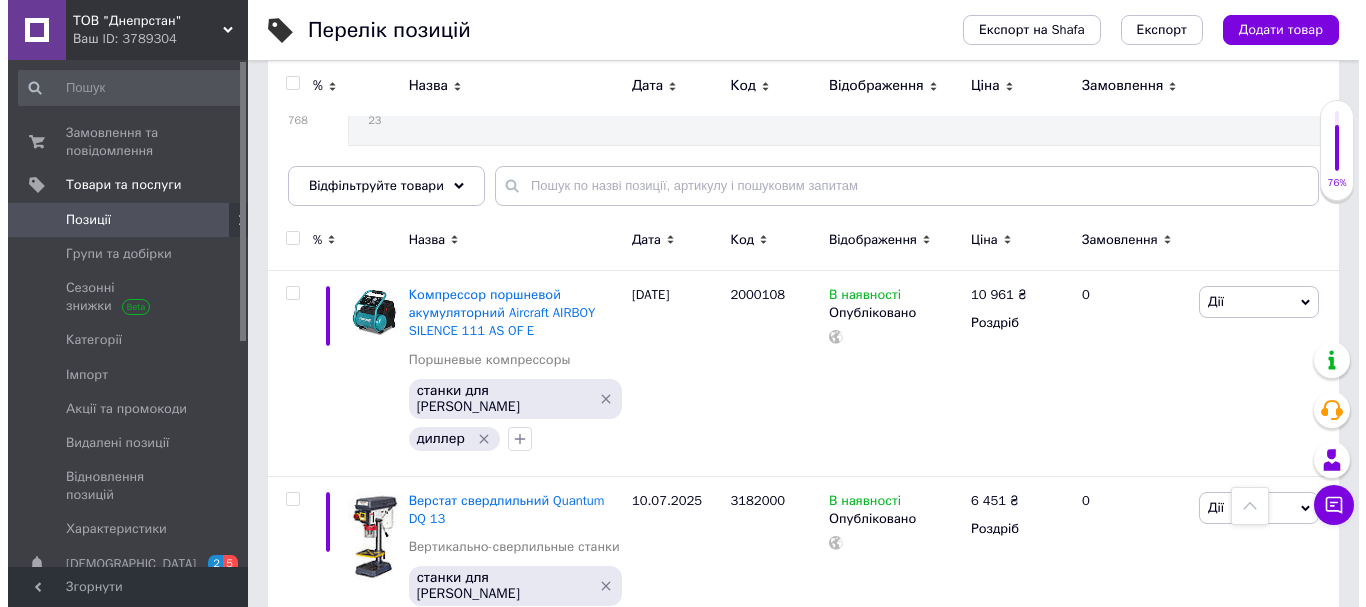 scroll, scrollTop: 0, scrollLeft: 0, axis: both 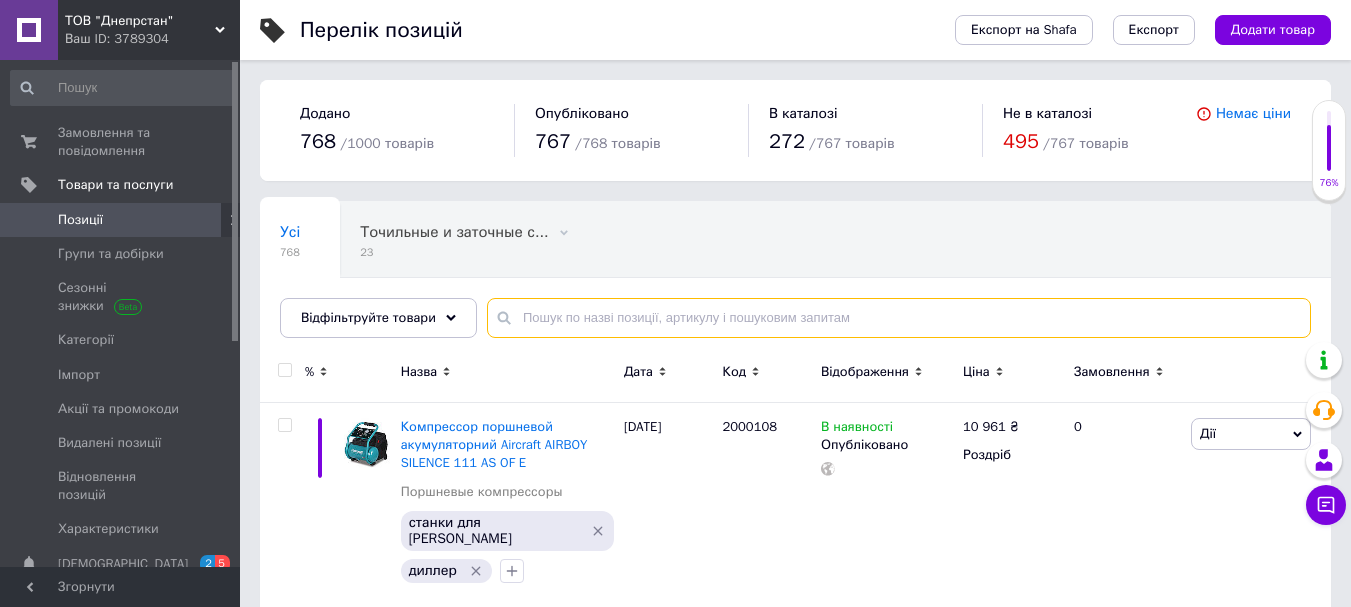 click at bounding box center [899, 318] 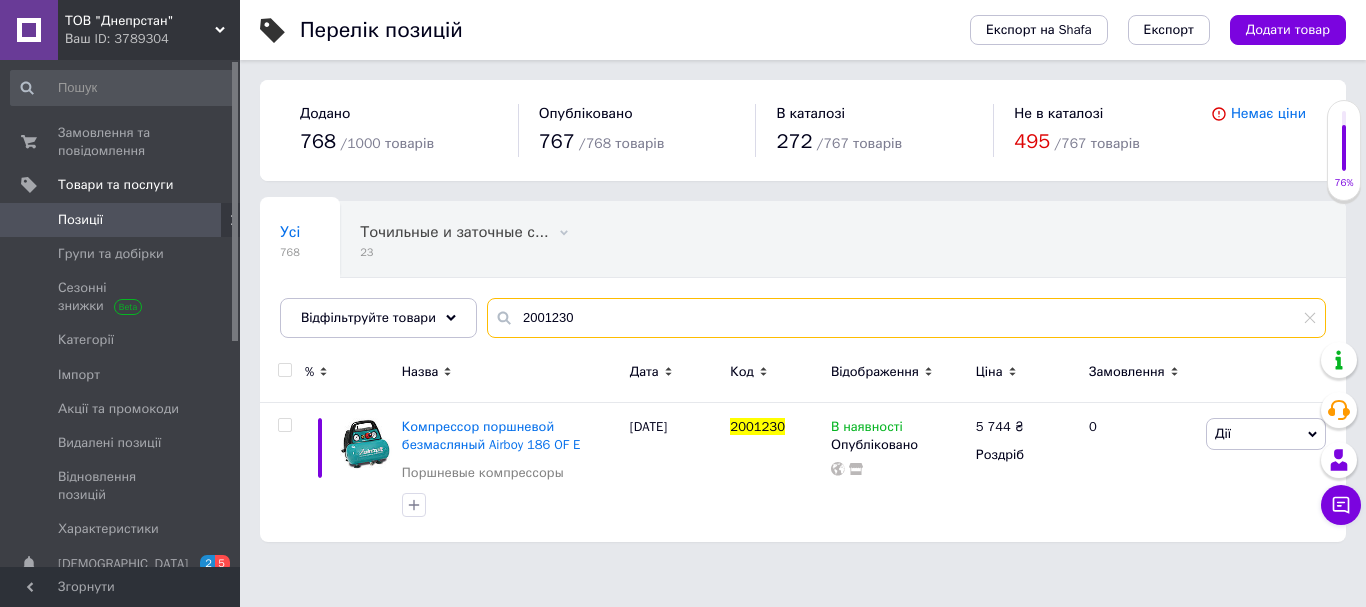 paste on "333812" 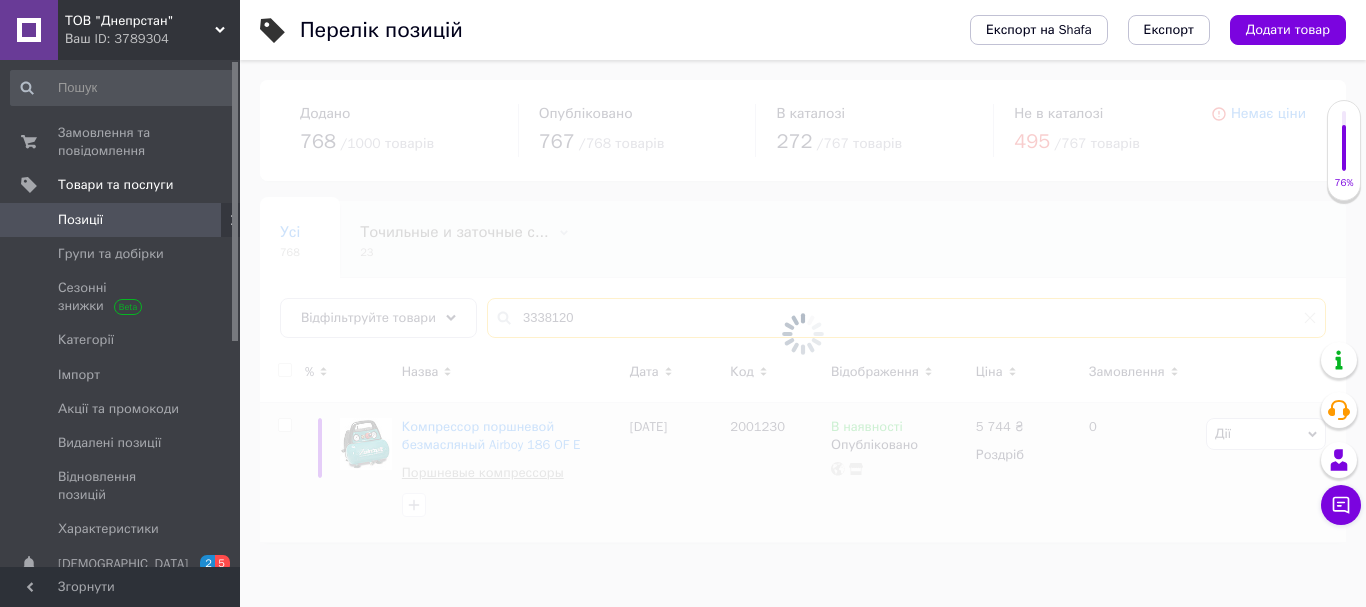 type on "3338120" 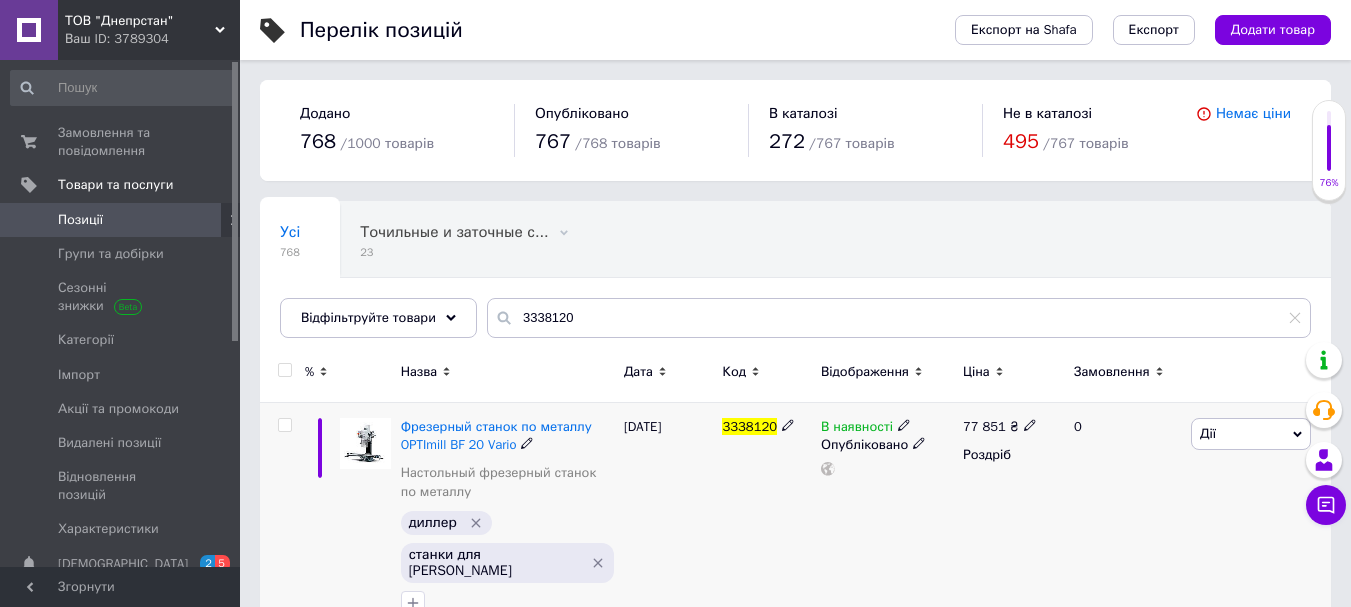 click on "77 851" at bounding box center (984, 426) 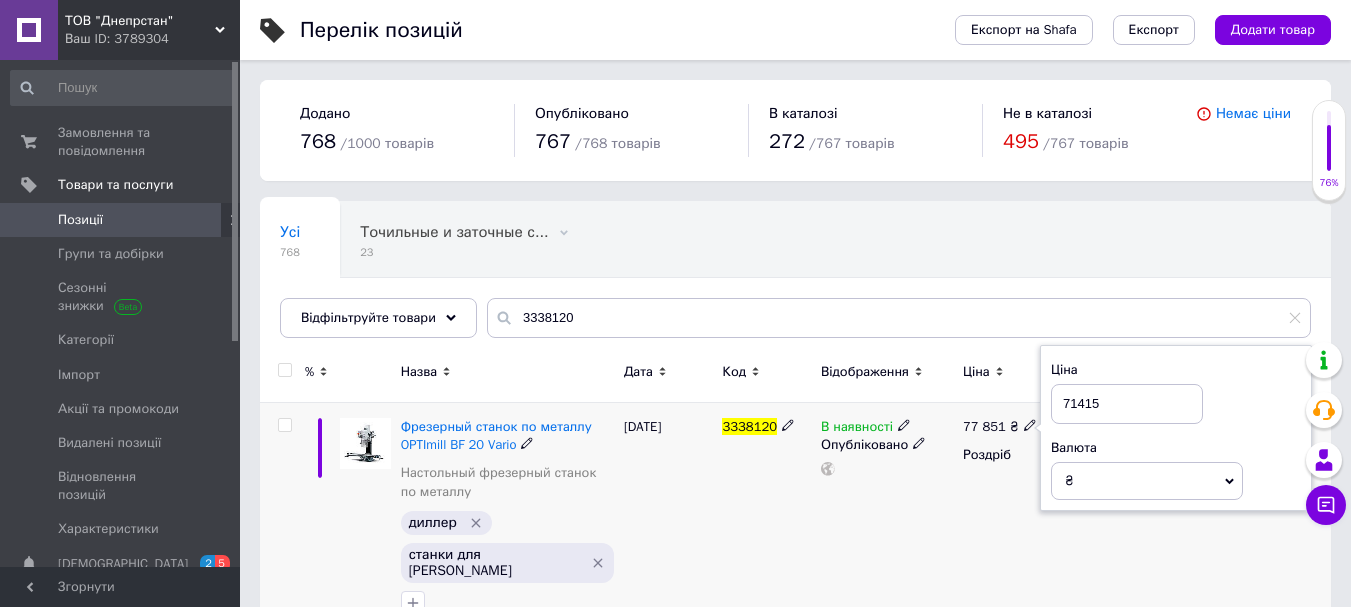 type on "71415" 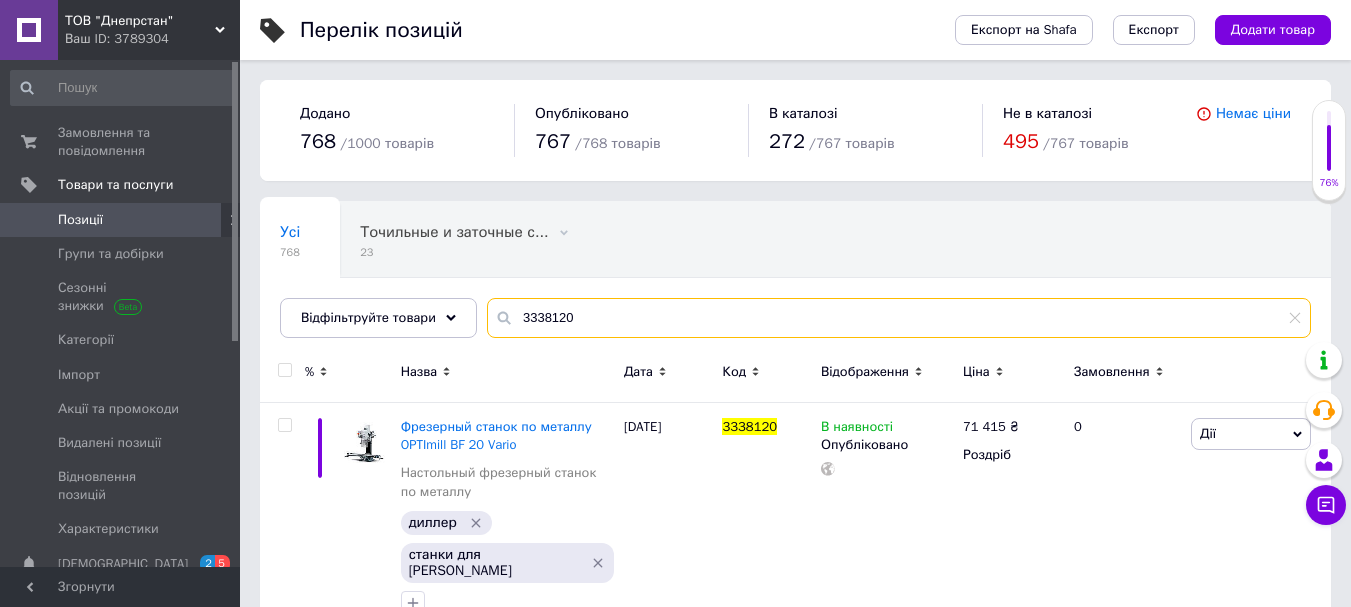 click on "3338120" at bounding box center (899, 318) 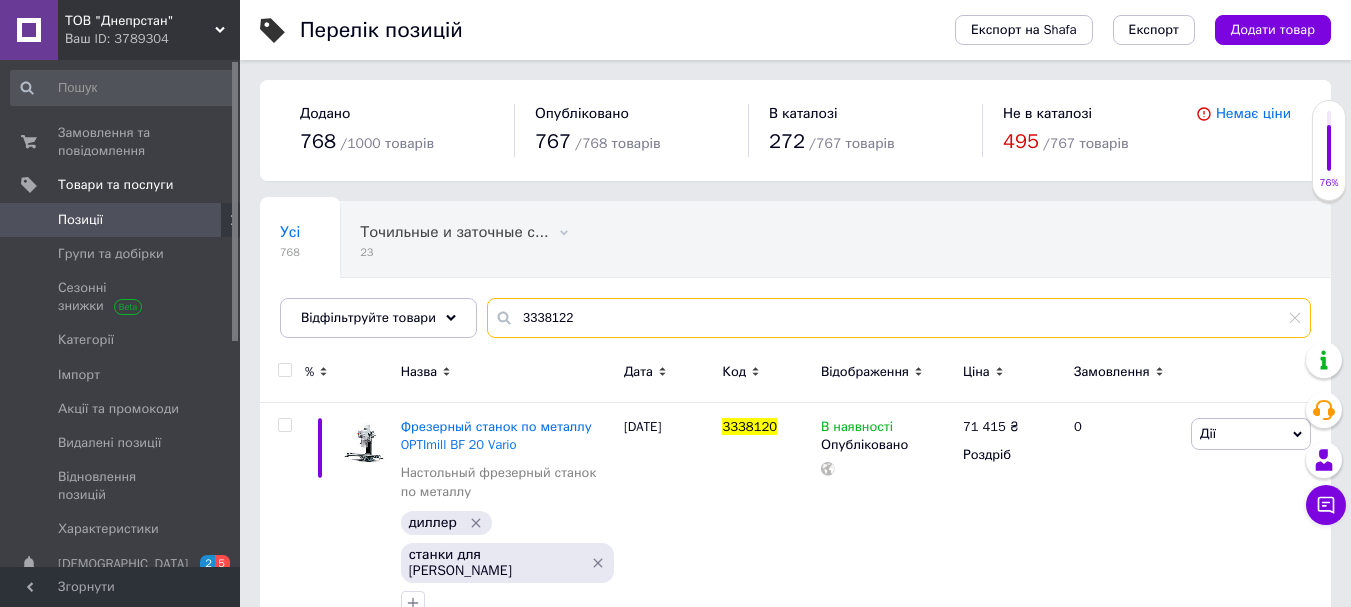 type on "3338122" 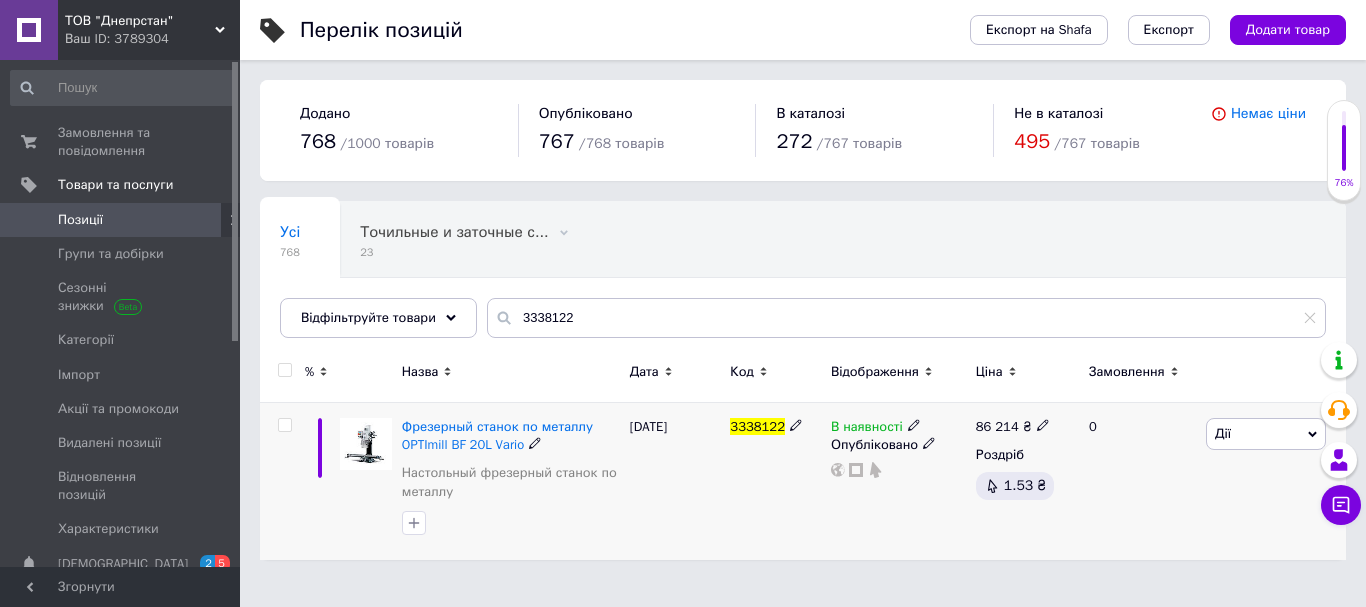 click on "86 214" at bounding box center (997, 426) 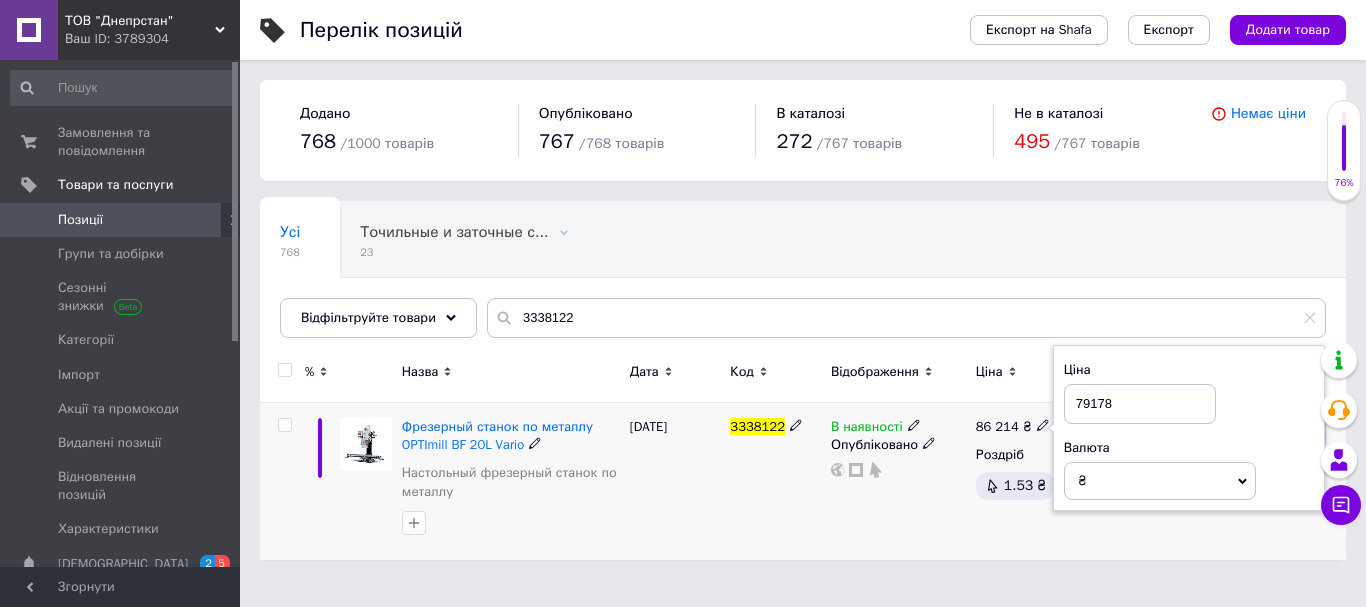 type on "79178" 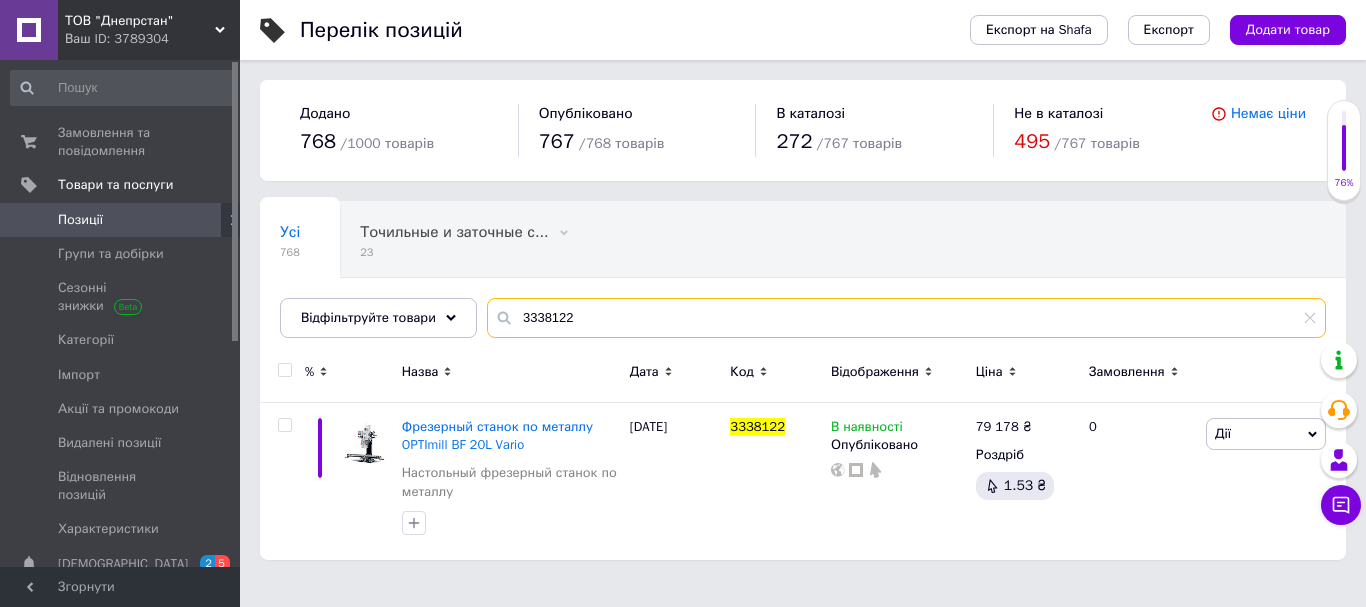 click on "3338122" at bounding box center [906, 318] 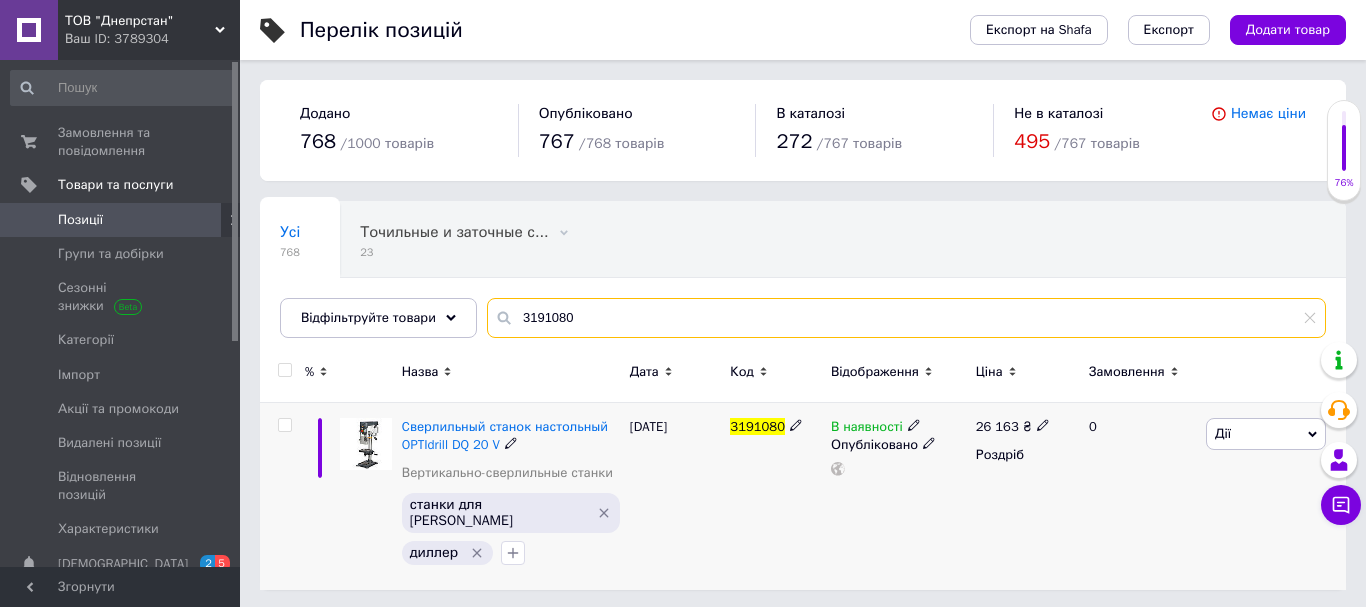 type on "3191080" 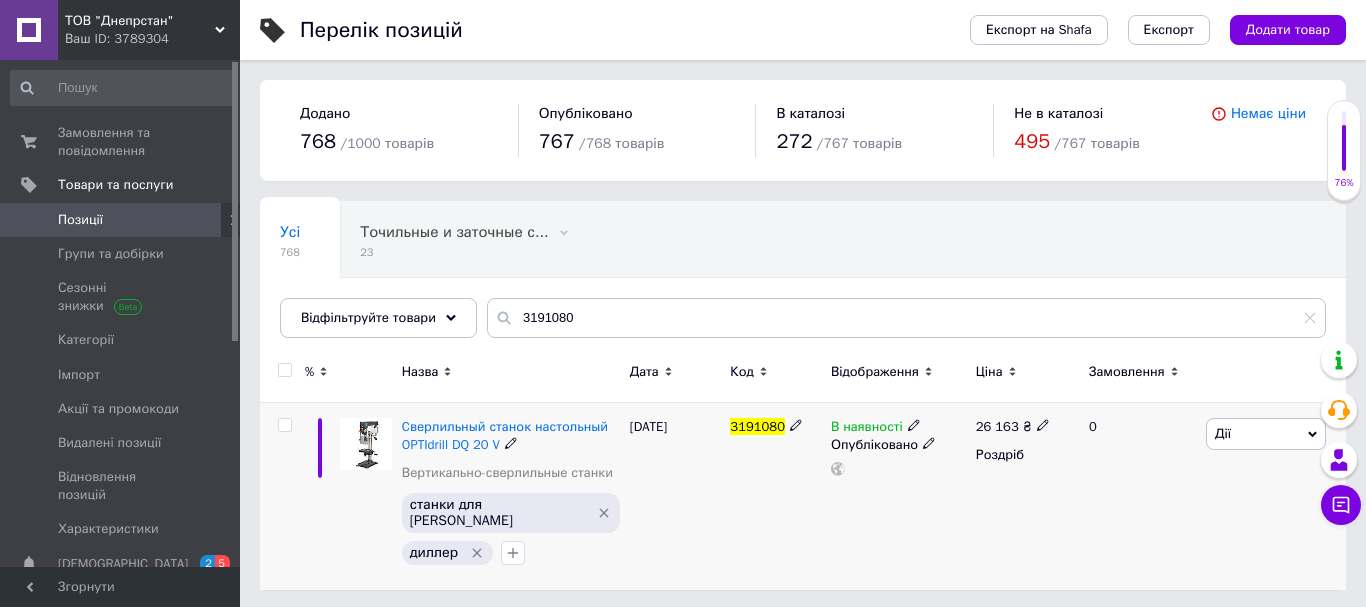 click on "26 163" at bounding box center (997, 426) 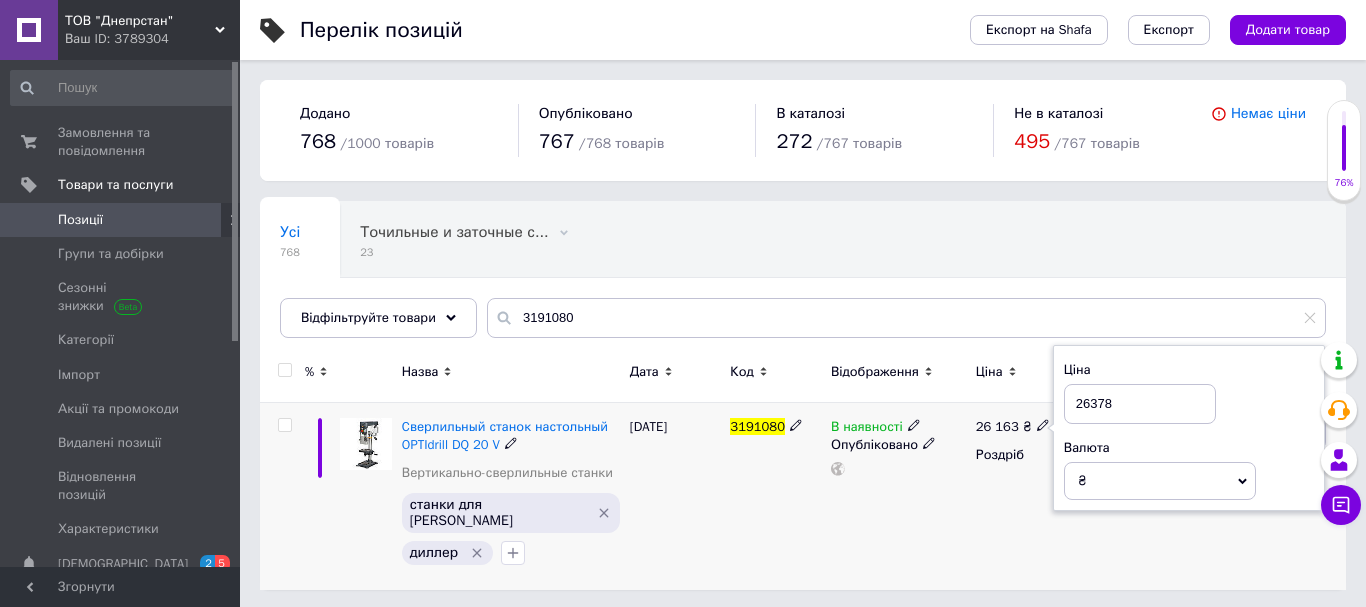 type on "26378" 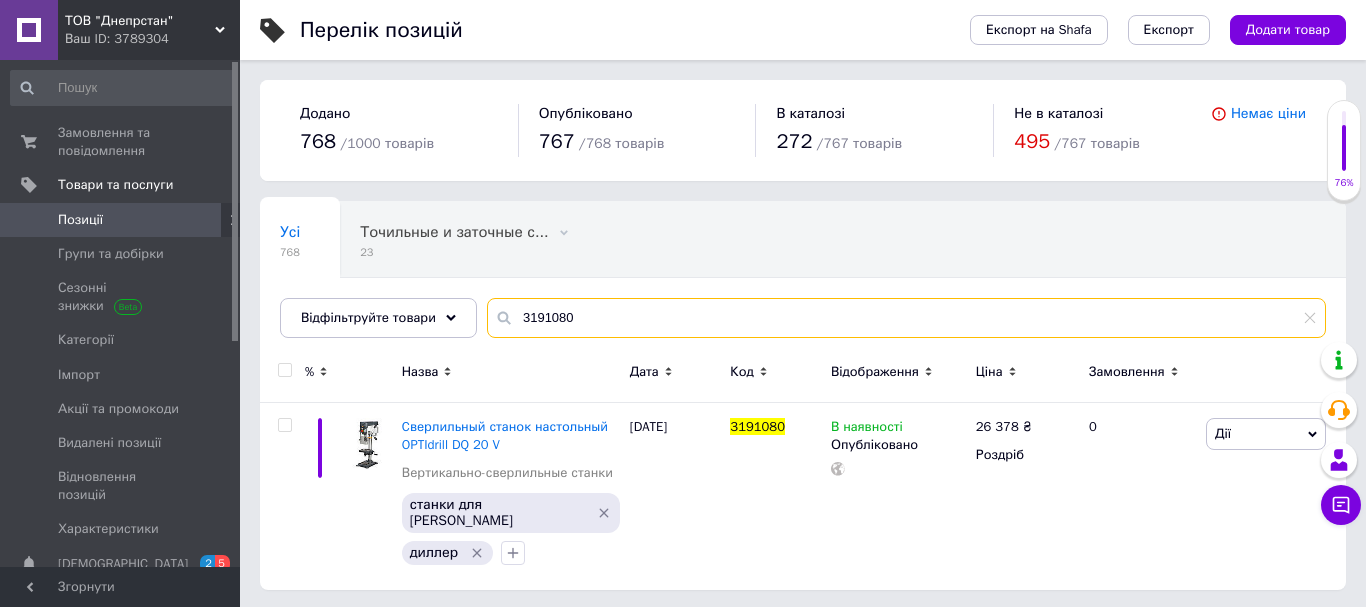 click on "3191080" at bounding box center [906, 318] 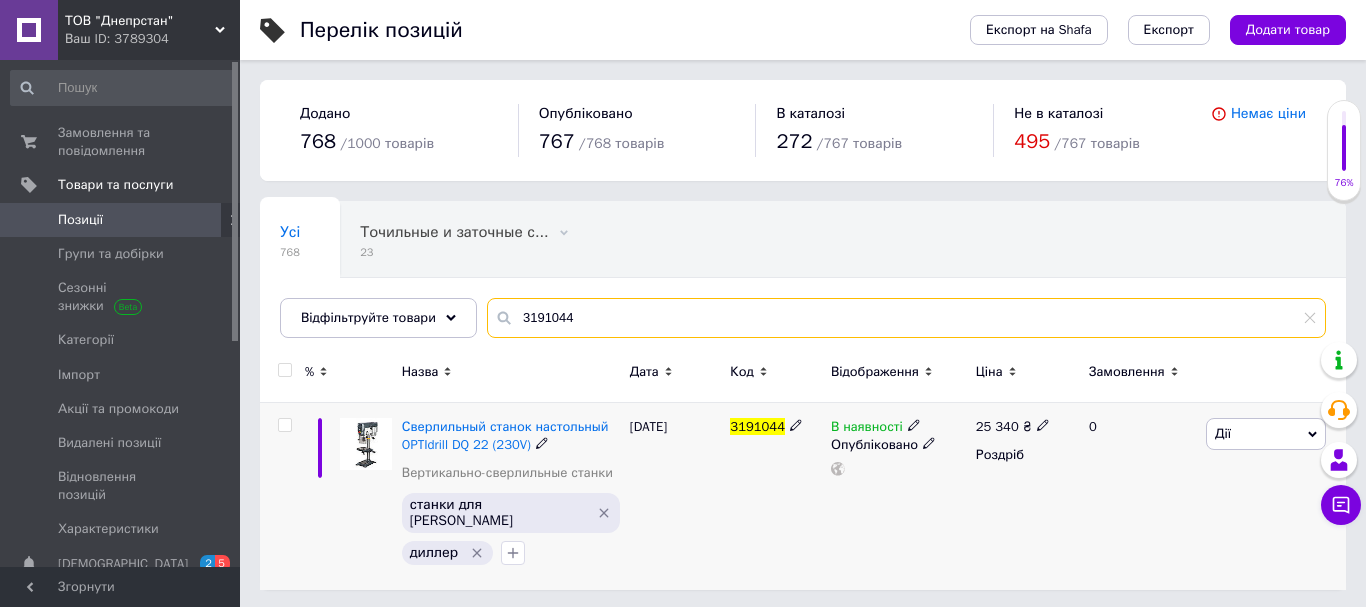 type on "3191044" 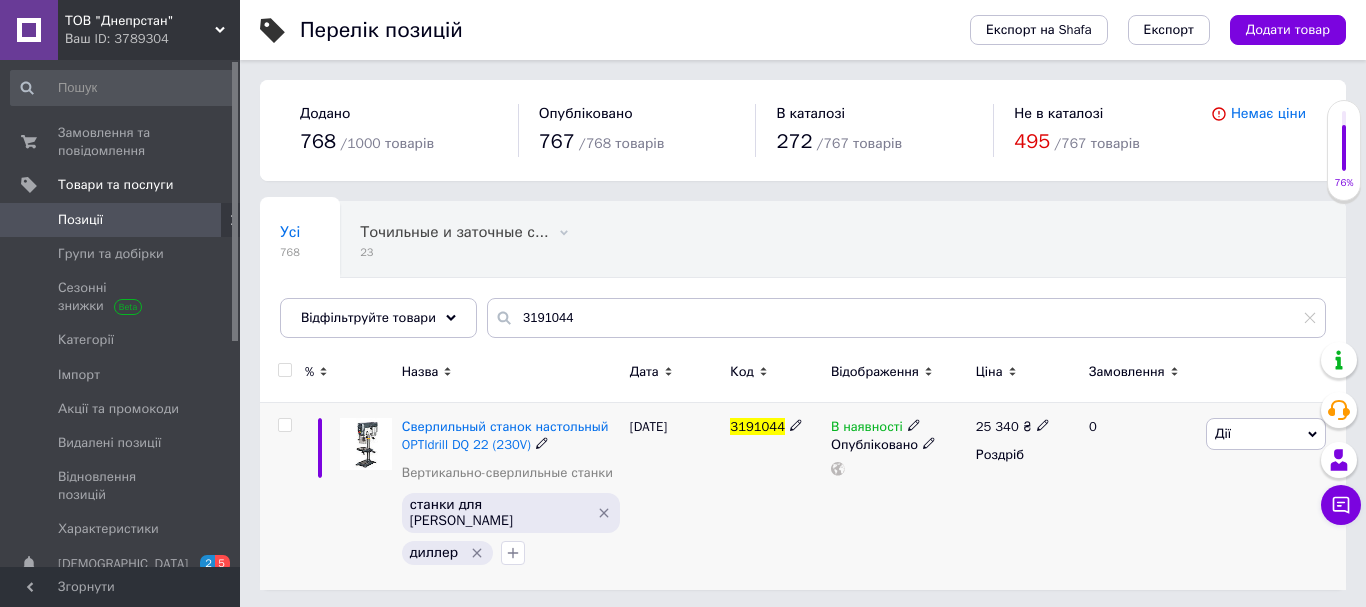click on "25 340" at bounding box center [997, 426] 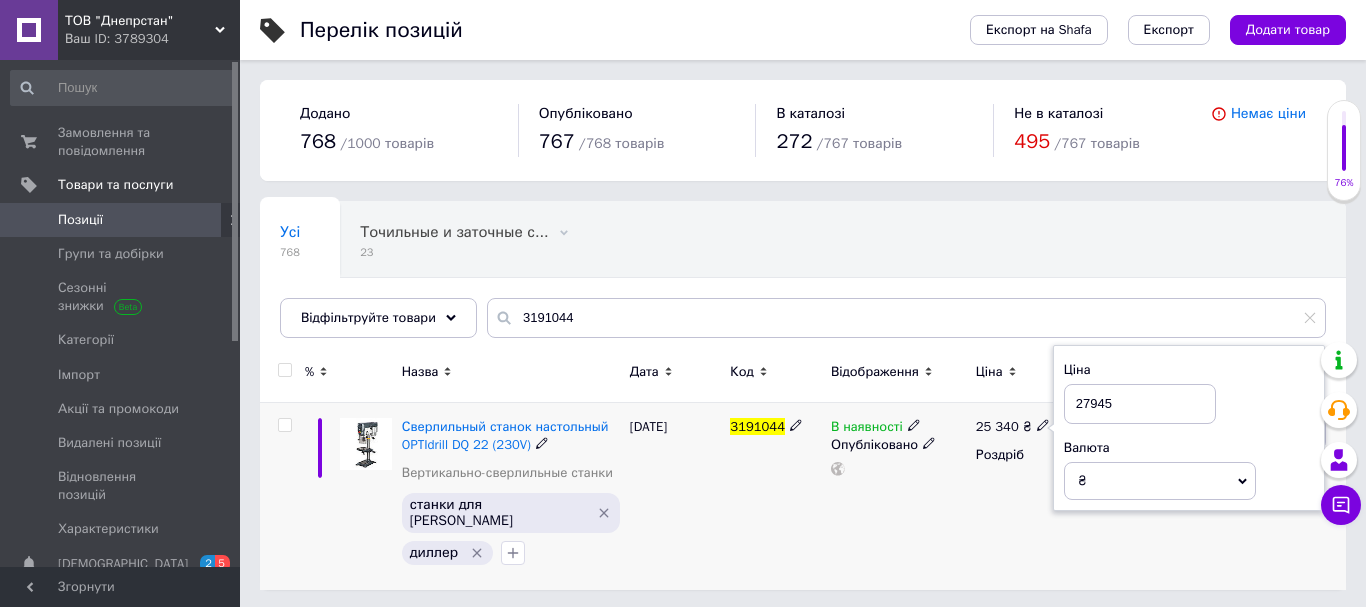 type on "27945" 